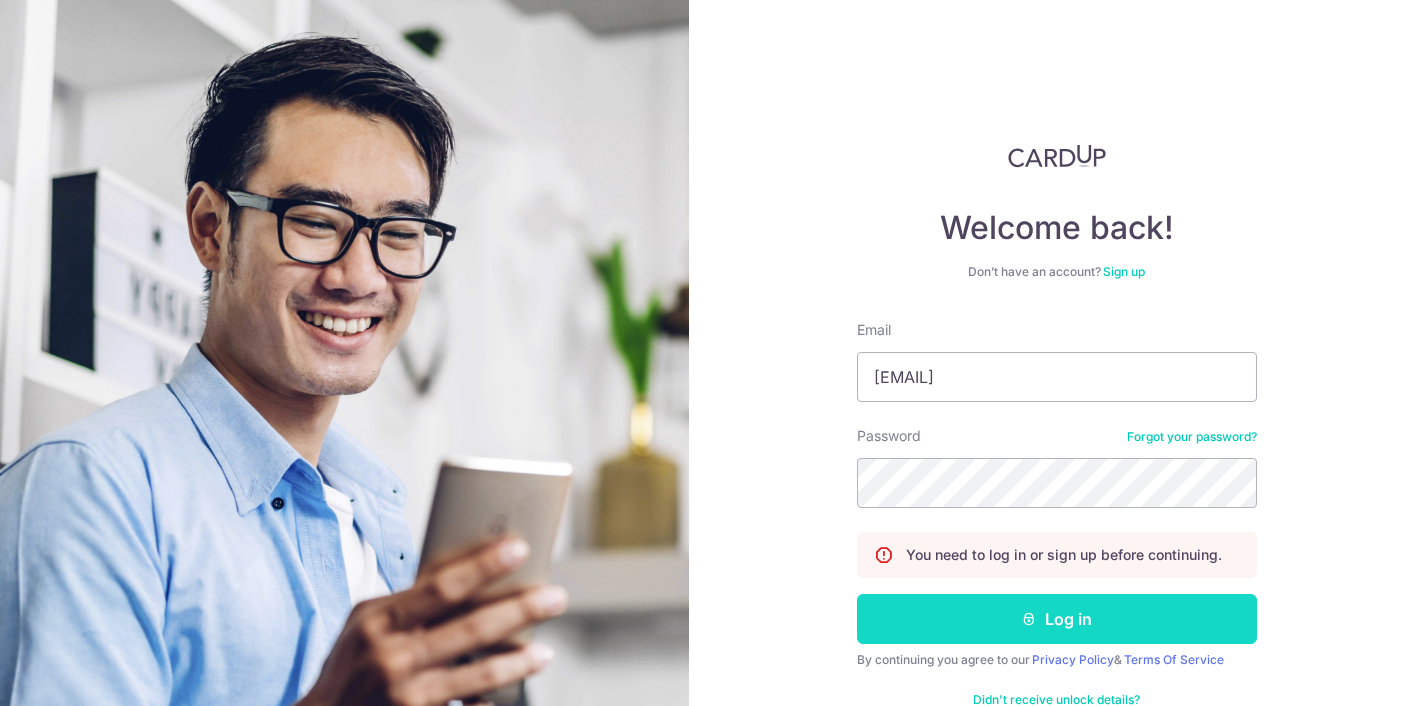 scroll, scrollTop: 0, scrollLeft: 0, axis: both 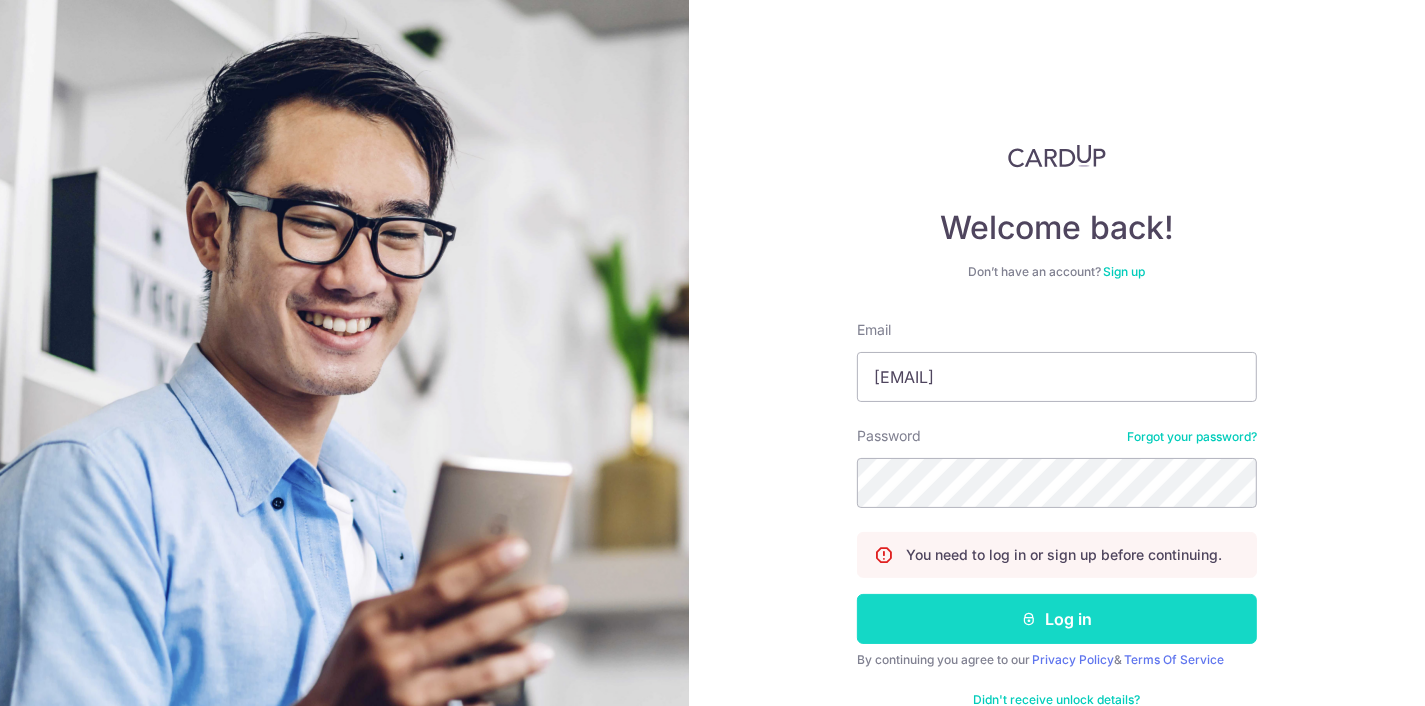 click on "Log in" at bounding box center [1057, 619] 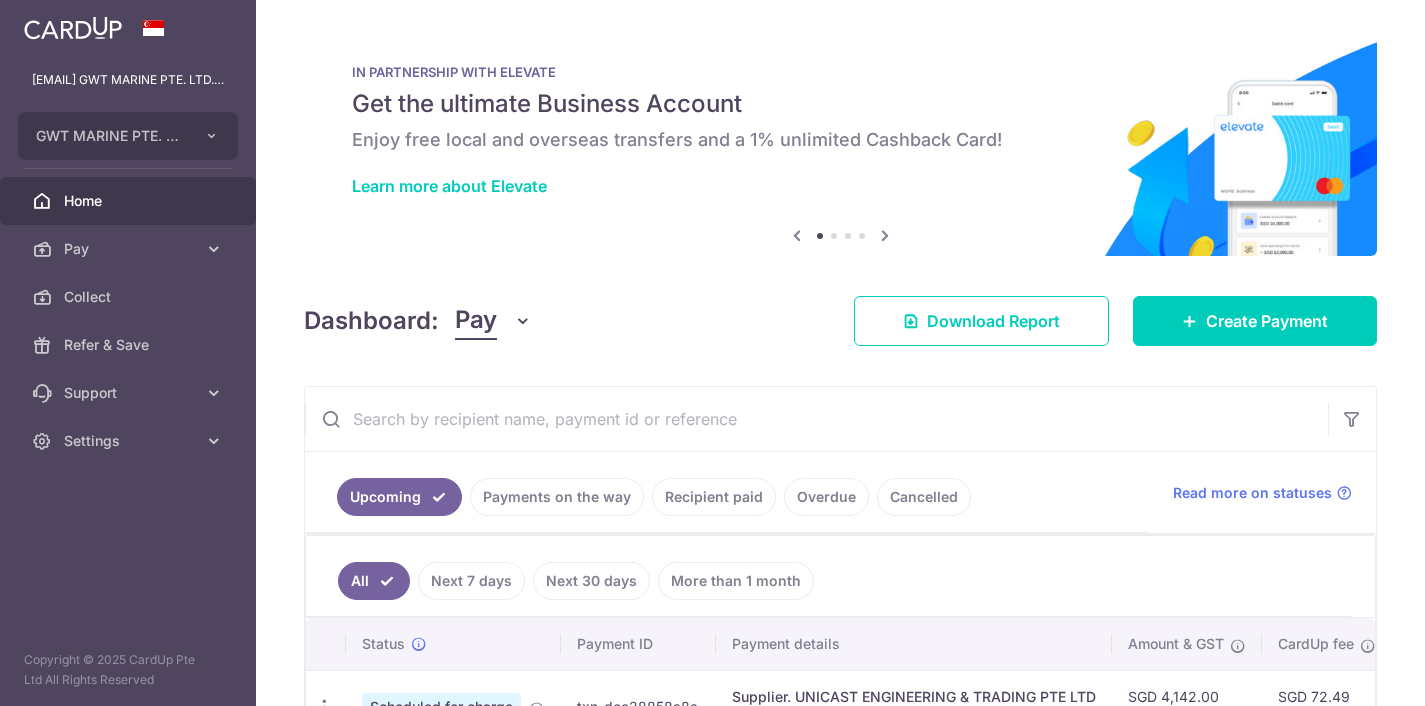 scroll, scrollTop: 0, scrollLeft: 0, axis: both 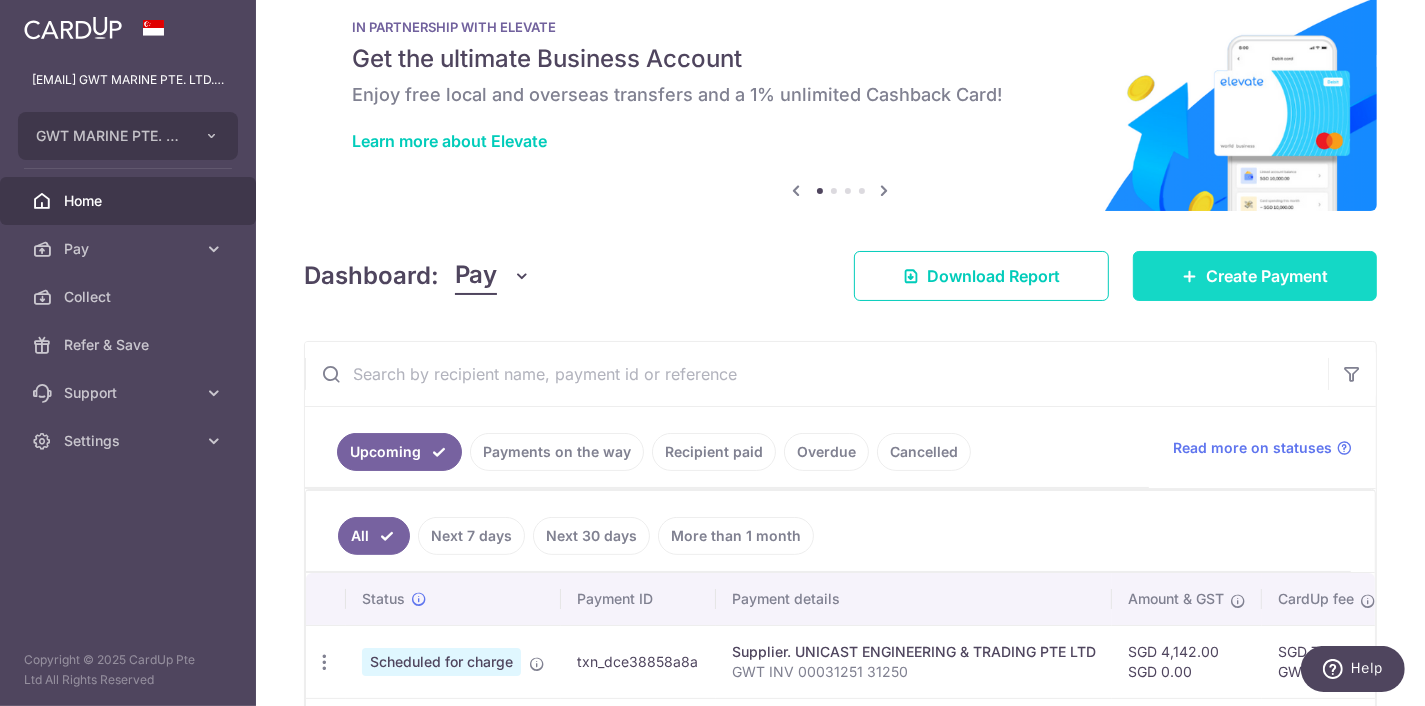 click on "Create Payment" at bounding box center (1267, 276) 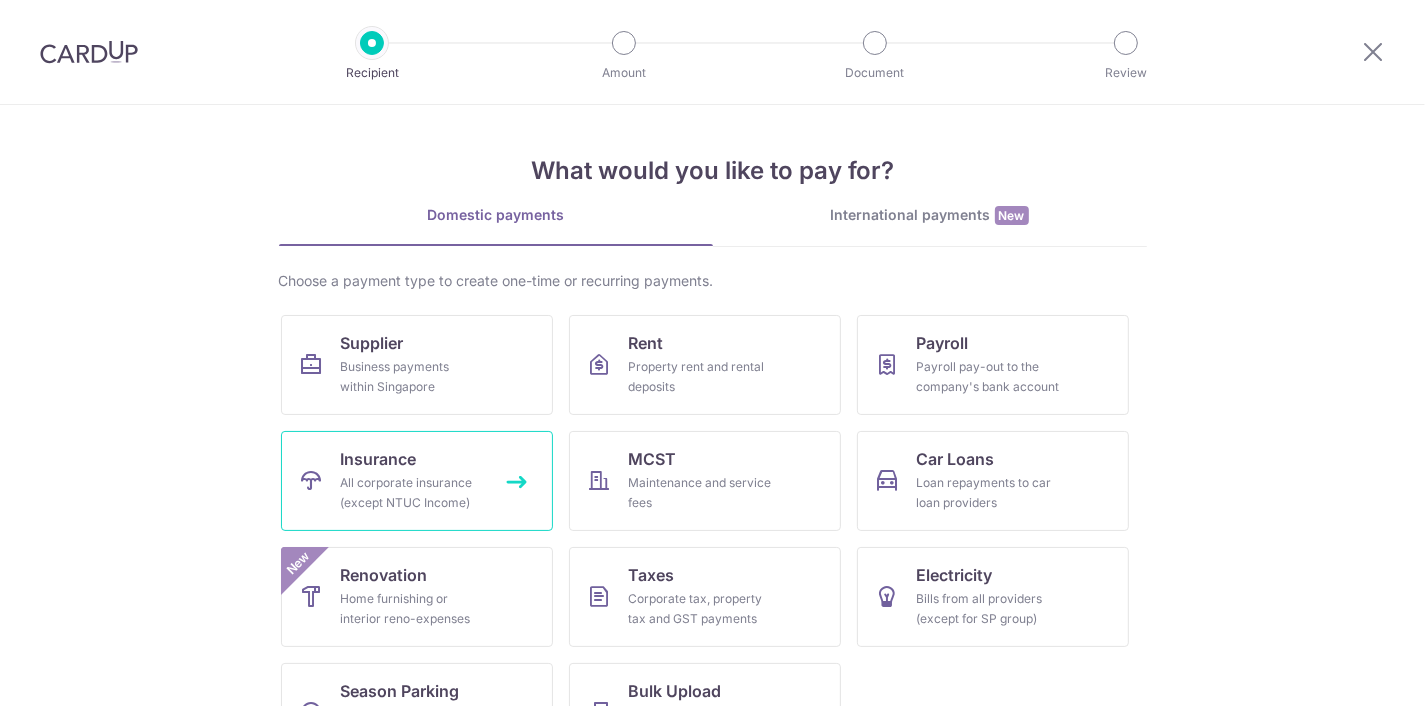 scroll, scrollTop: 0, scrollLeft: 0, axis: both 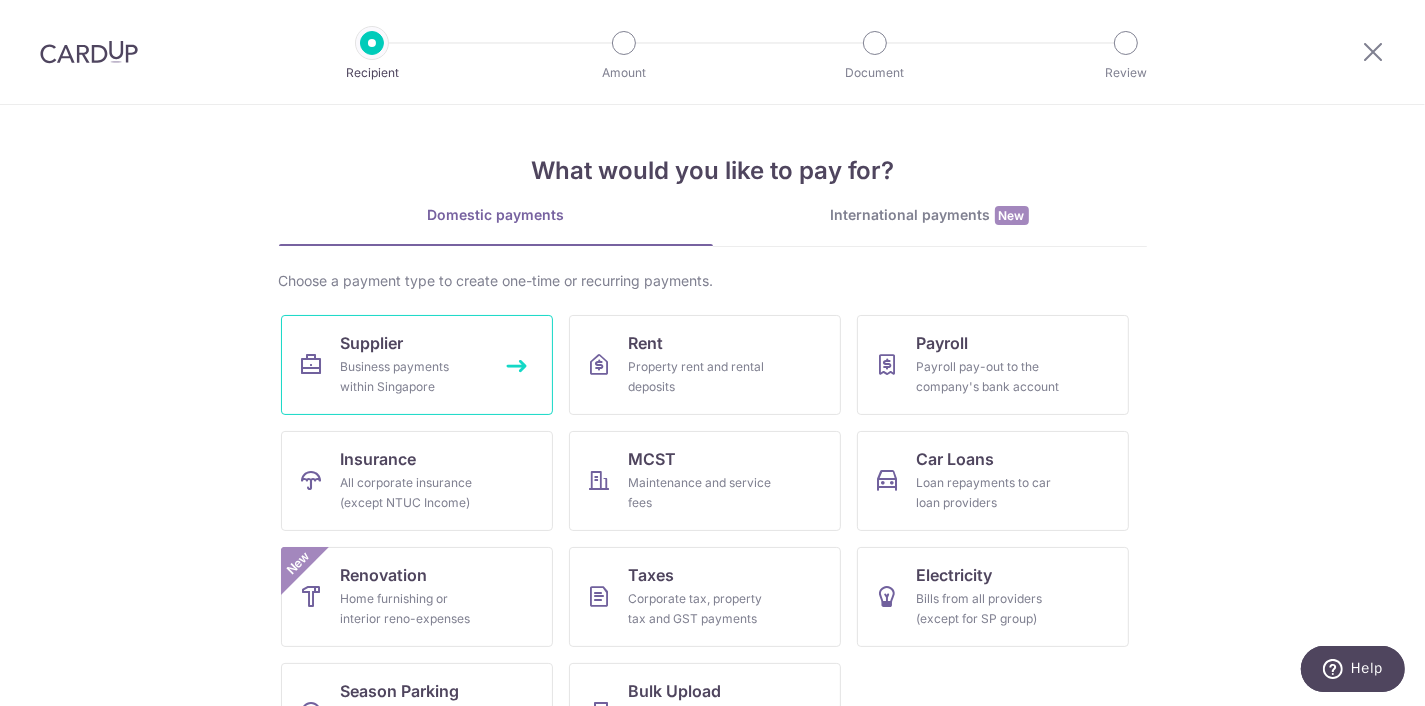 click on "Business payments within Singapore" at bounding box center (413, 377) 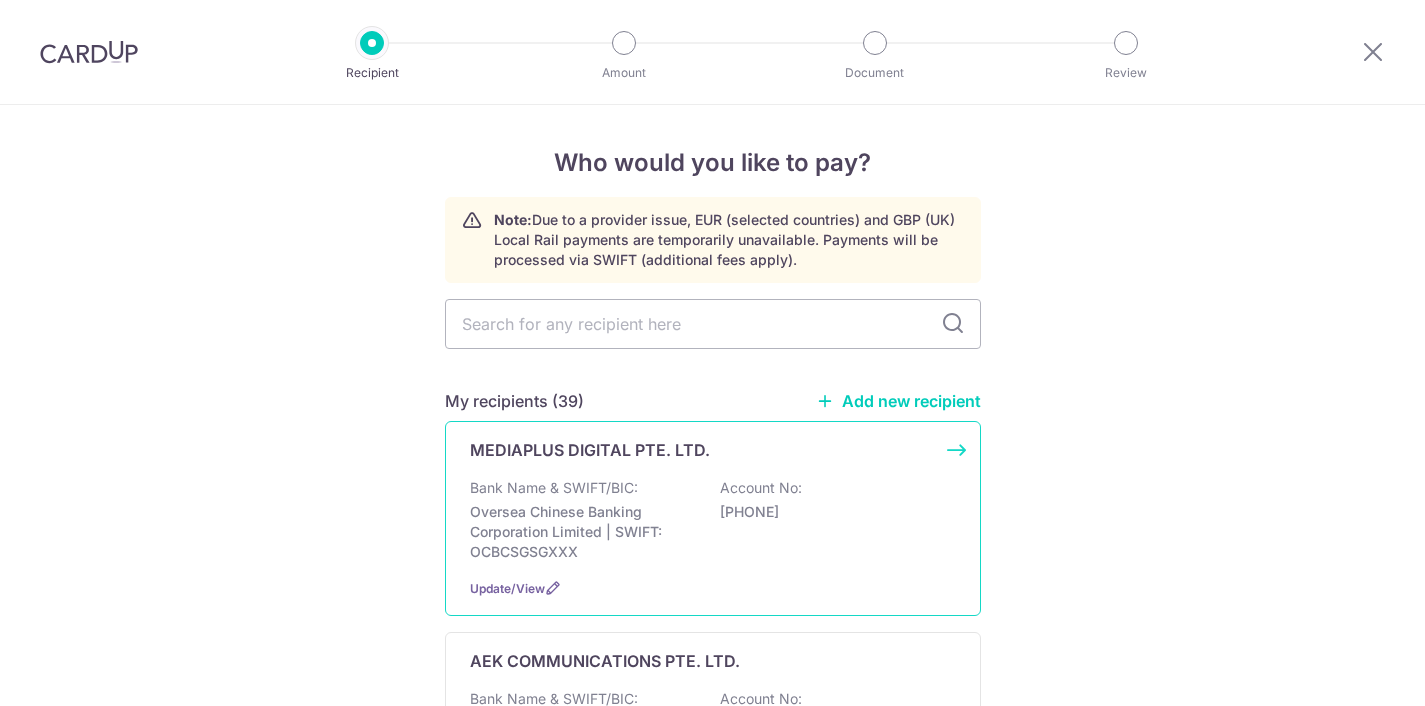 scroll, scrollTop: 0, scrollLeft: 0, axis: both 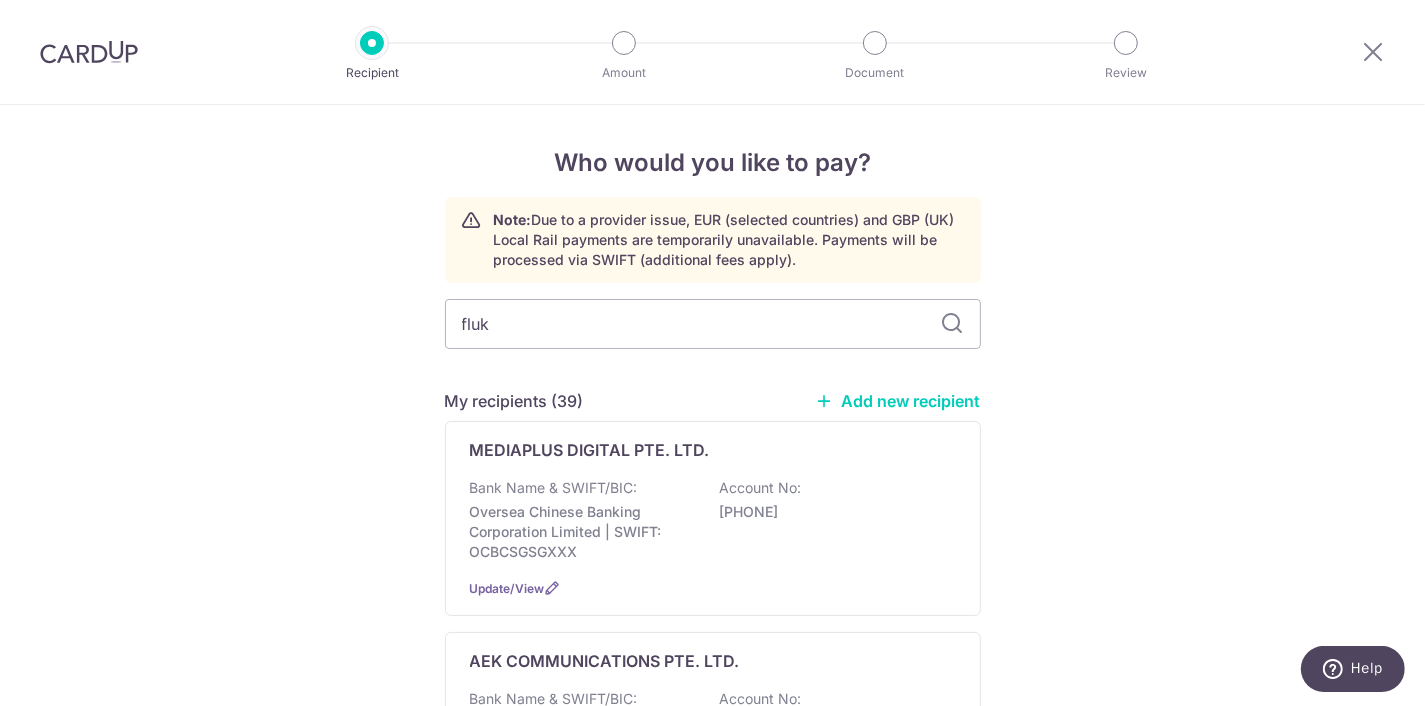 type on "fluke" 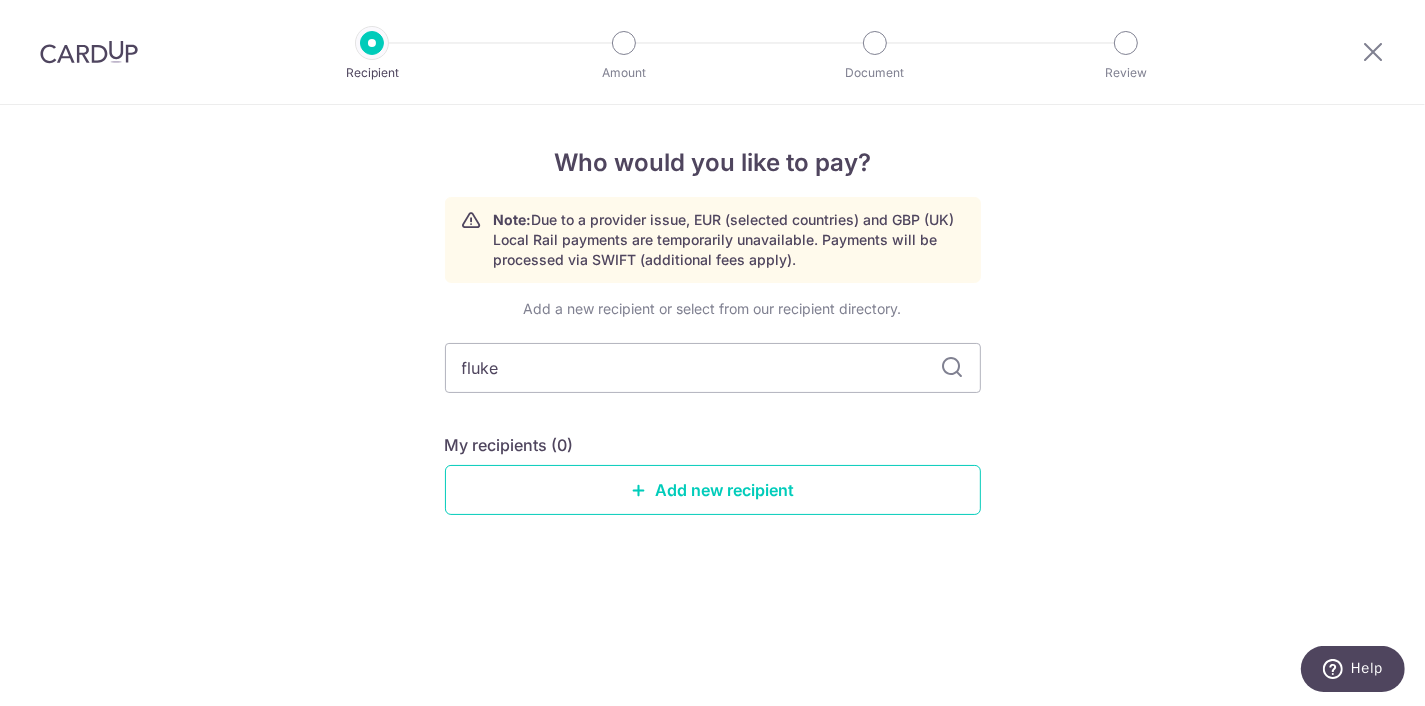 click on "My recipients (0)
Add new recipient" at bounding box center (713, 474) 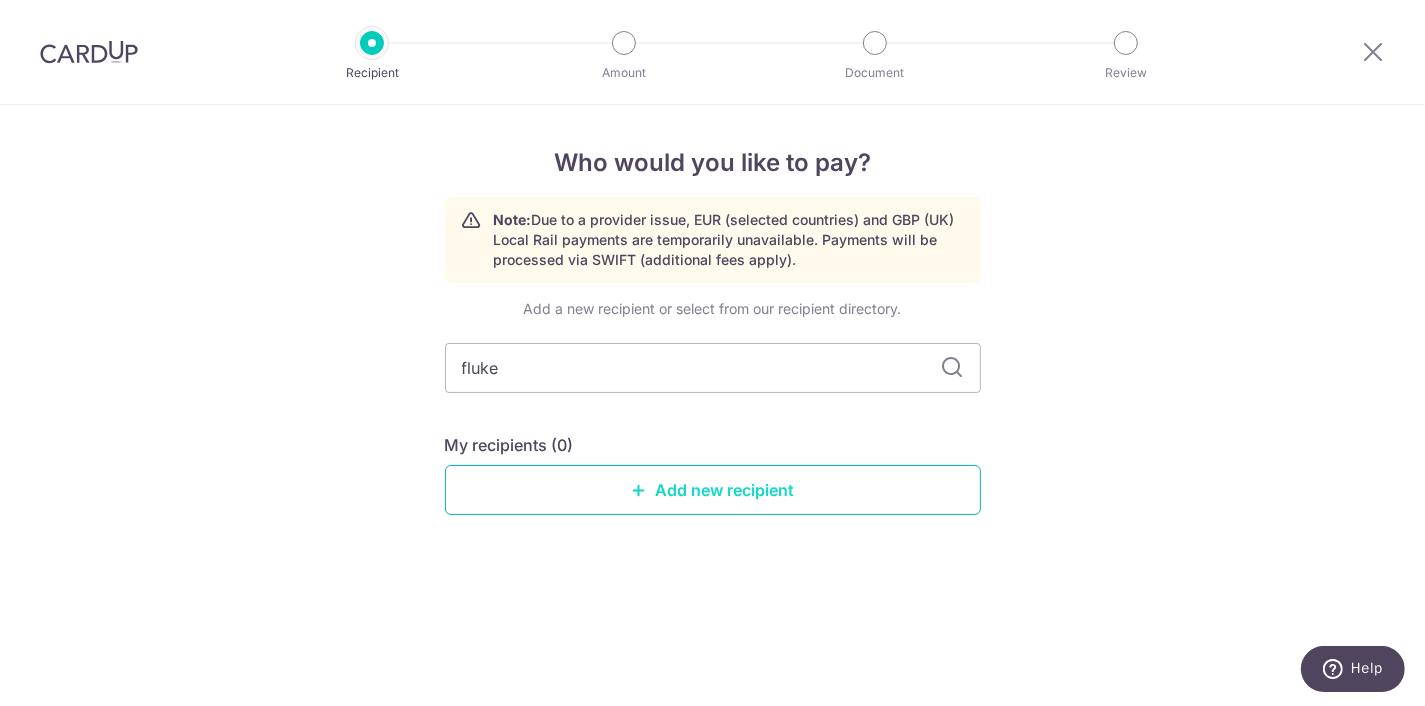 click on "Add new recipient" at bounding box center [713, 490] 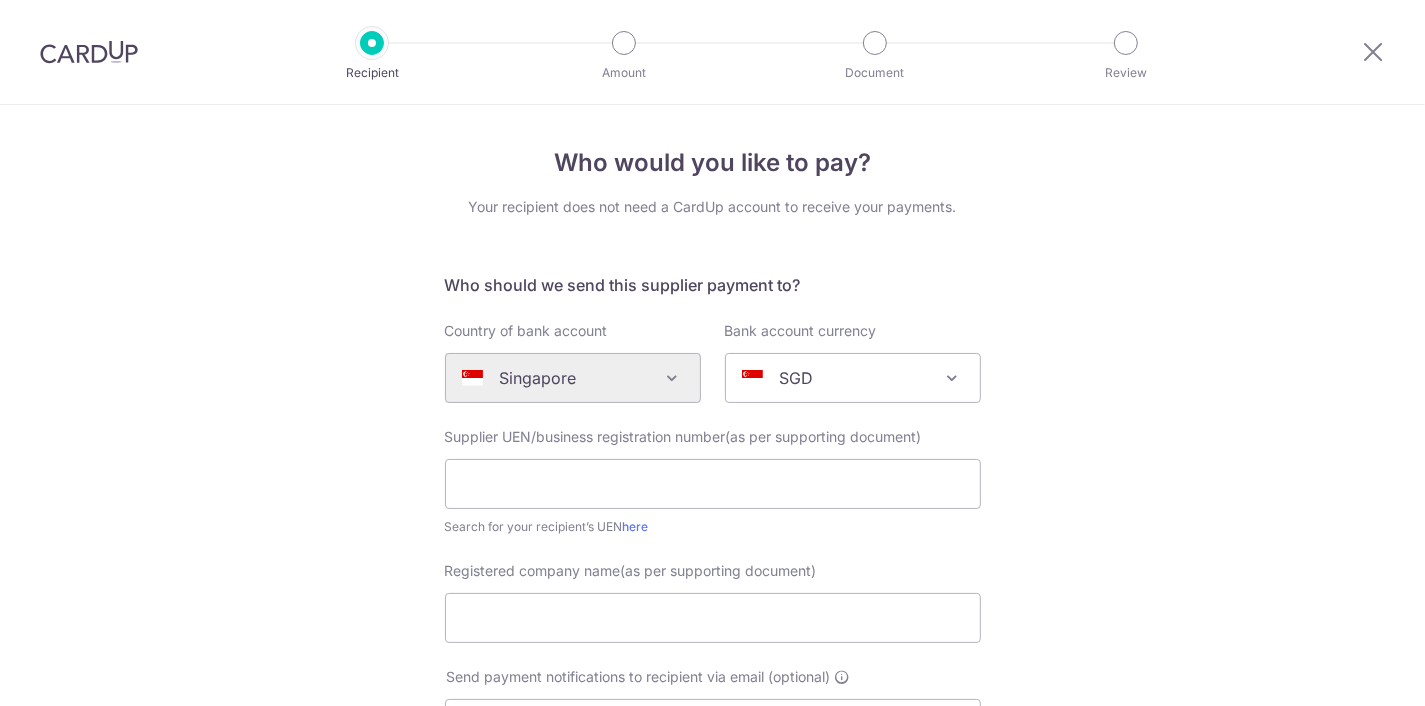 scroll, scrollTop: 0, scrollLeft: 0, axis: both 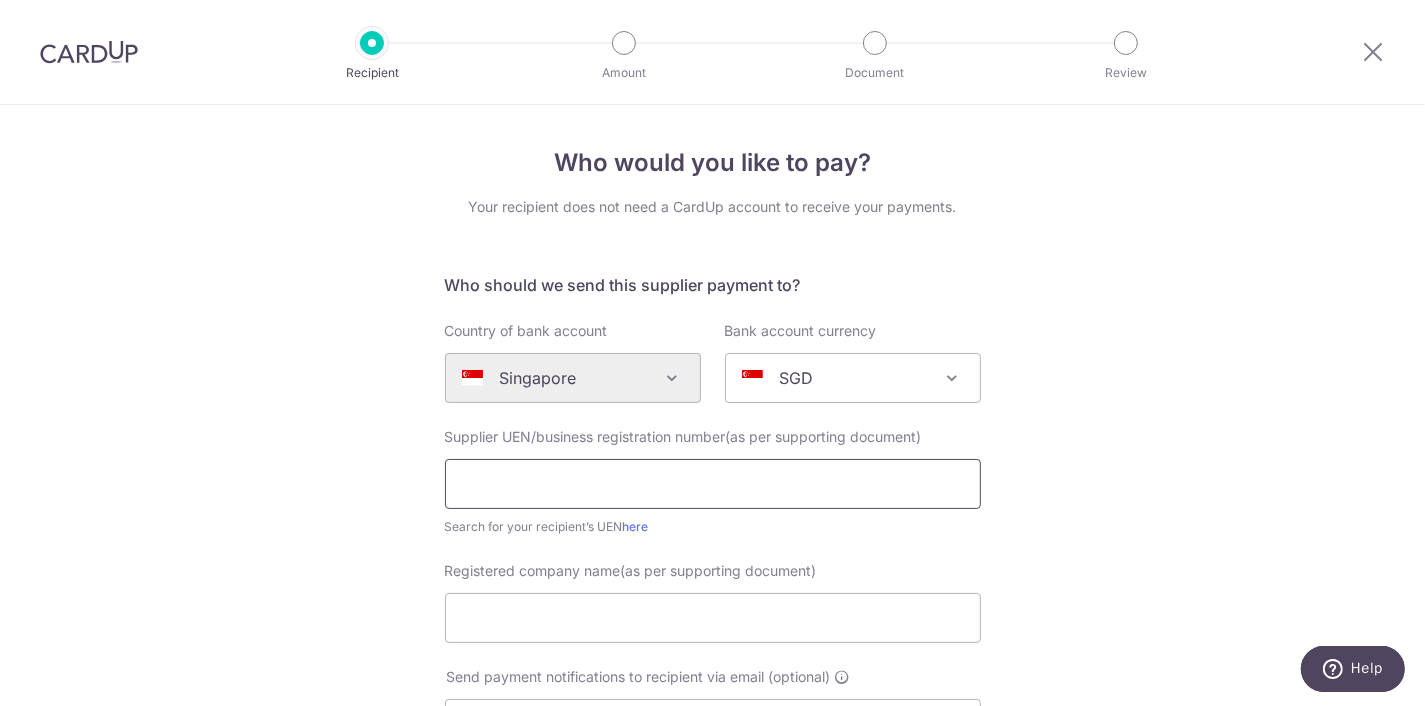 click at bounding box center [713, 484] 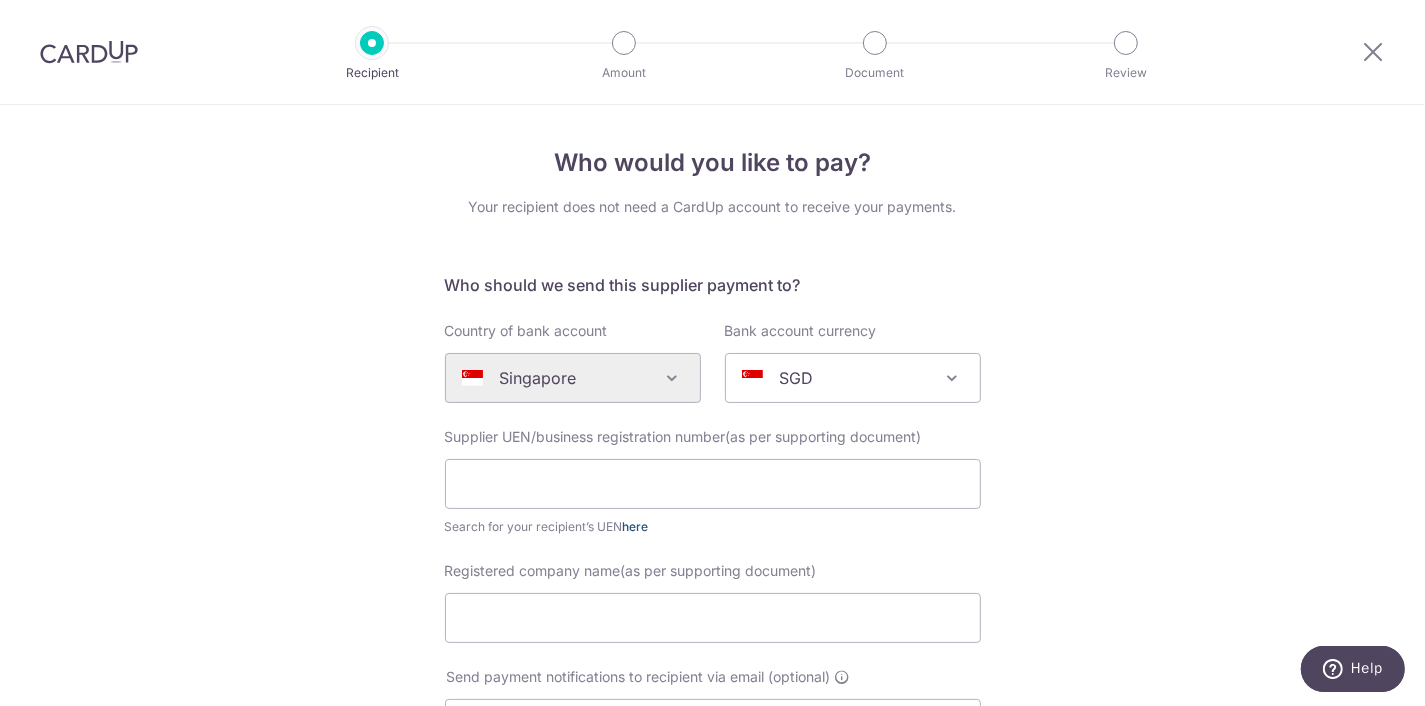 click on "here" at bounding box center (636, 526) 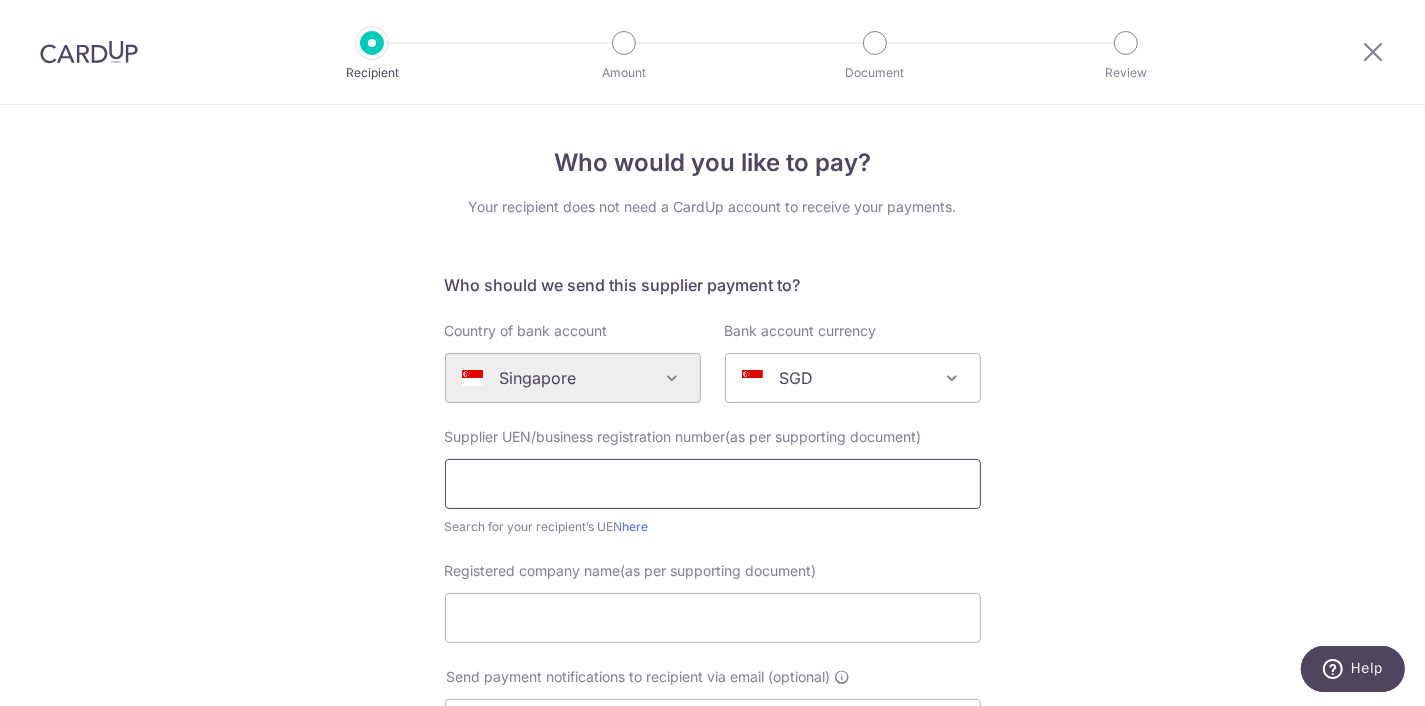 click at bounding box center (713, 484) 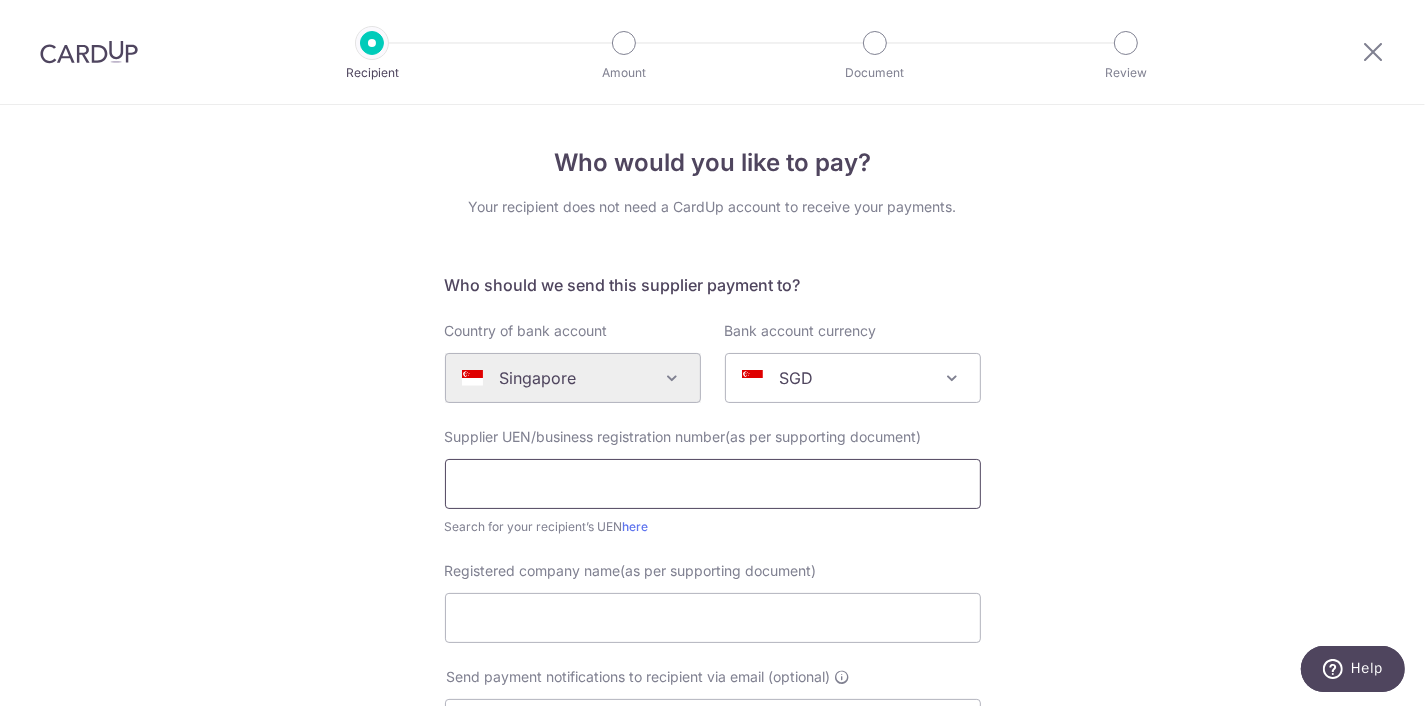 click at bounding box center [713, 484] 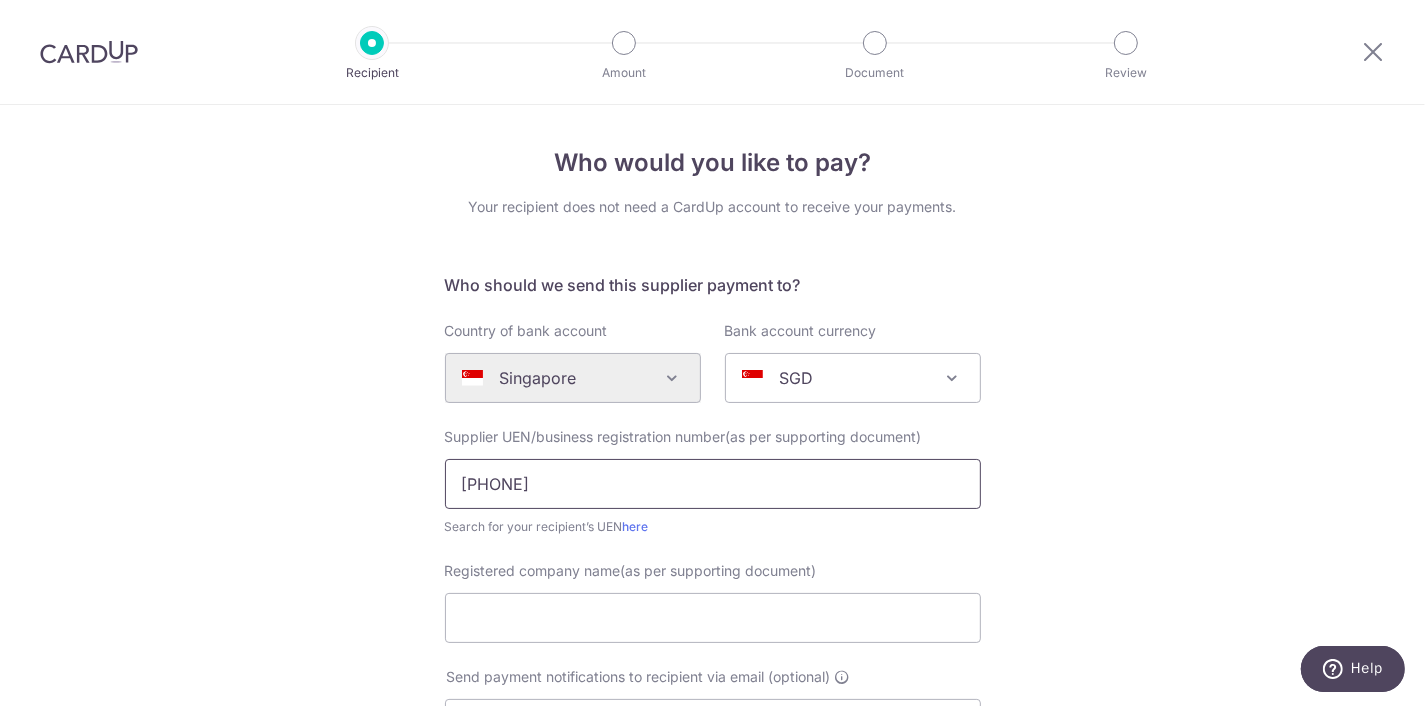 type on "199301700M" 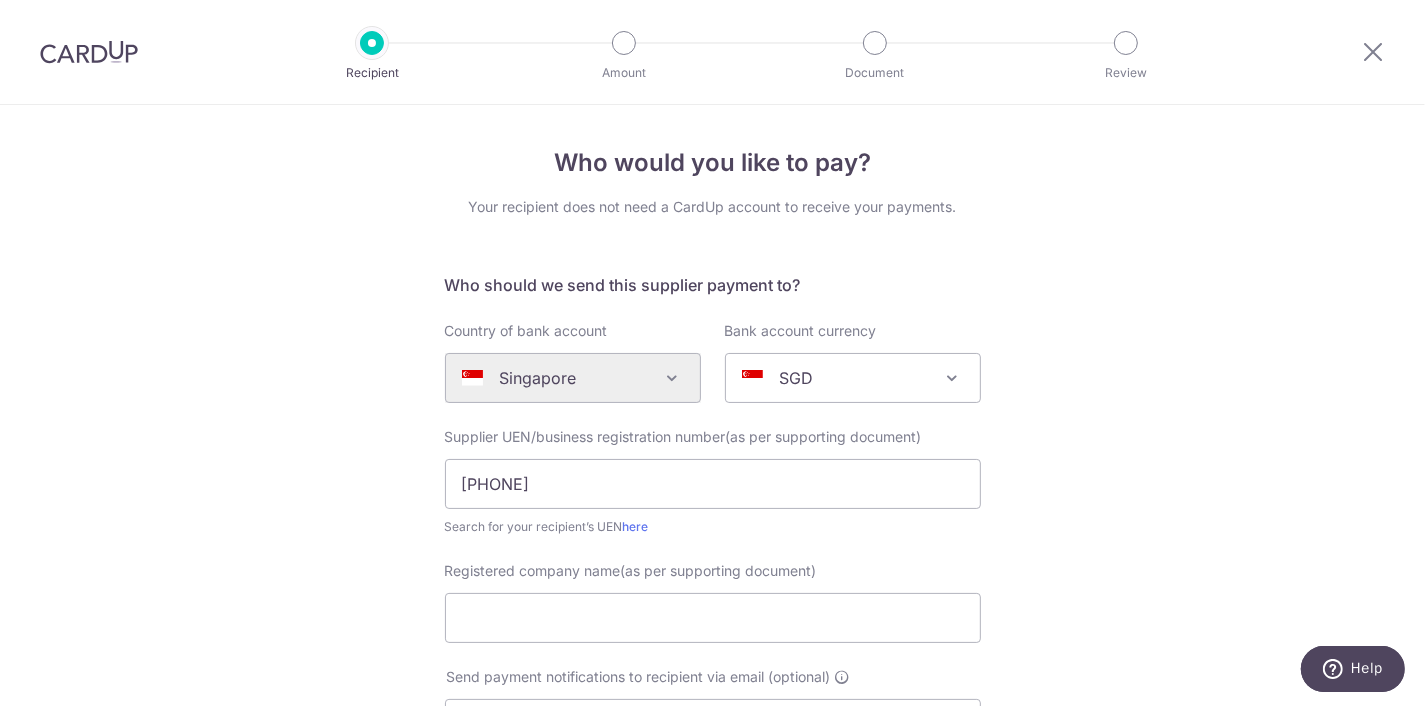 click on "Registered company name(as per supporting document)" at bounding box center [713, 602] 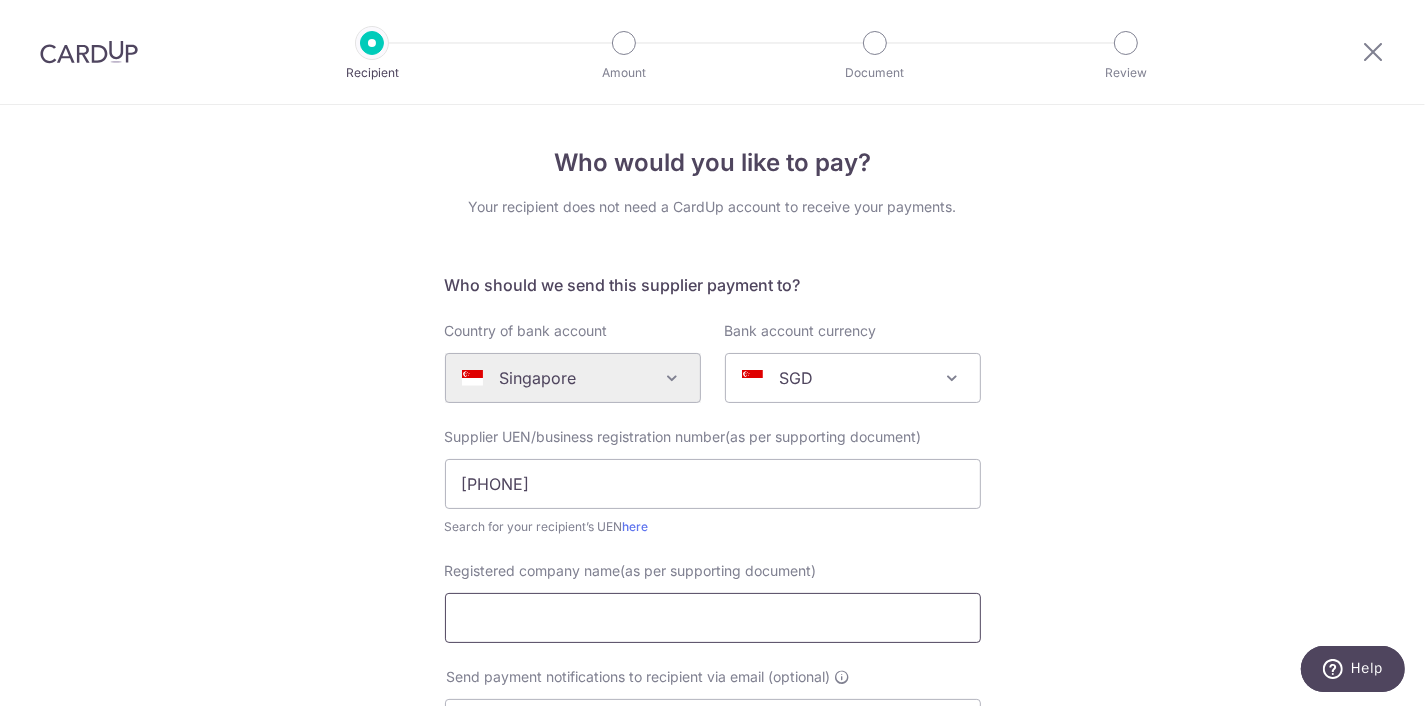 click on "Registered company name(as per supporting document)" at bounding box center [713, 618] 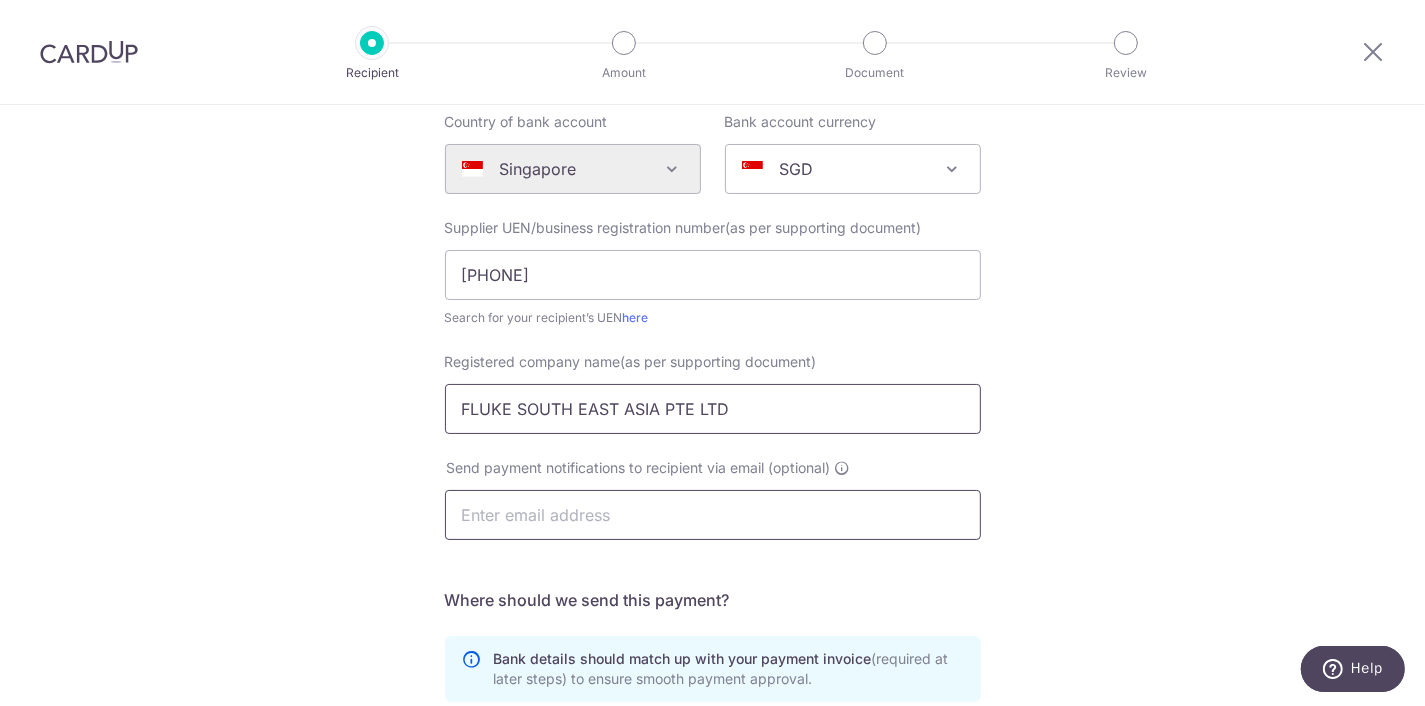 scroll, scrollTop: 303, scrollLeft: 0, axis: vertical 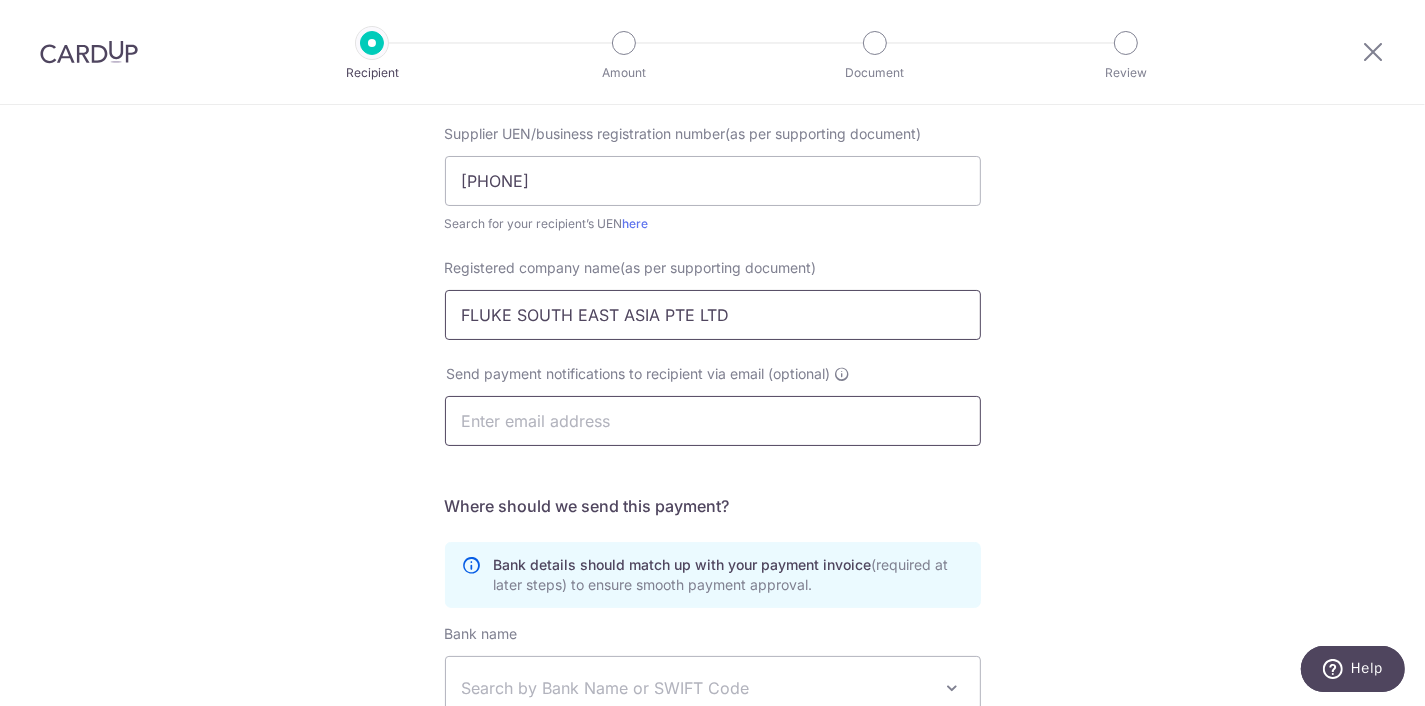 type on "FLUKE SOUTH EAST ASIA PTE LTD" 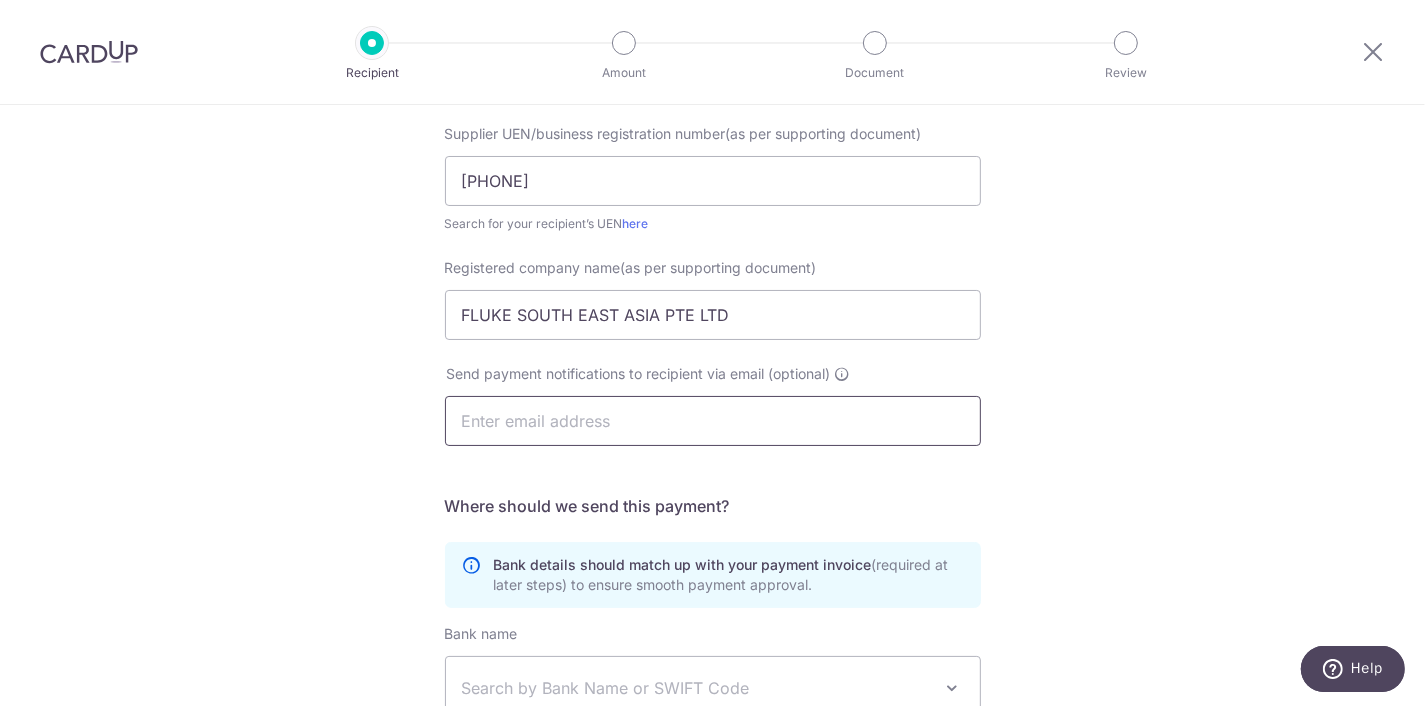 click at bounding box center (713, 421) 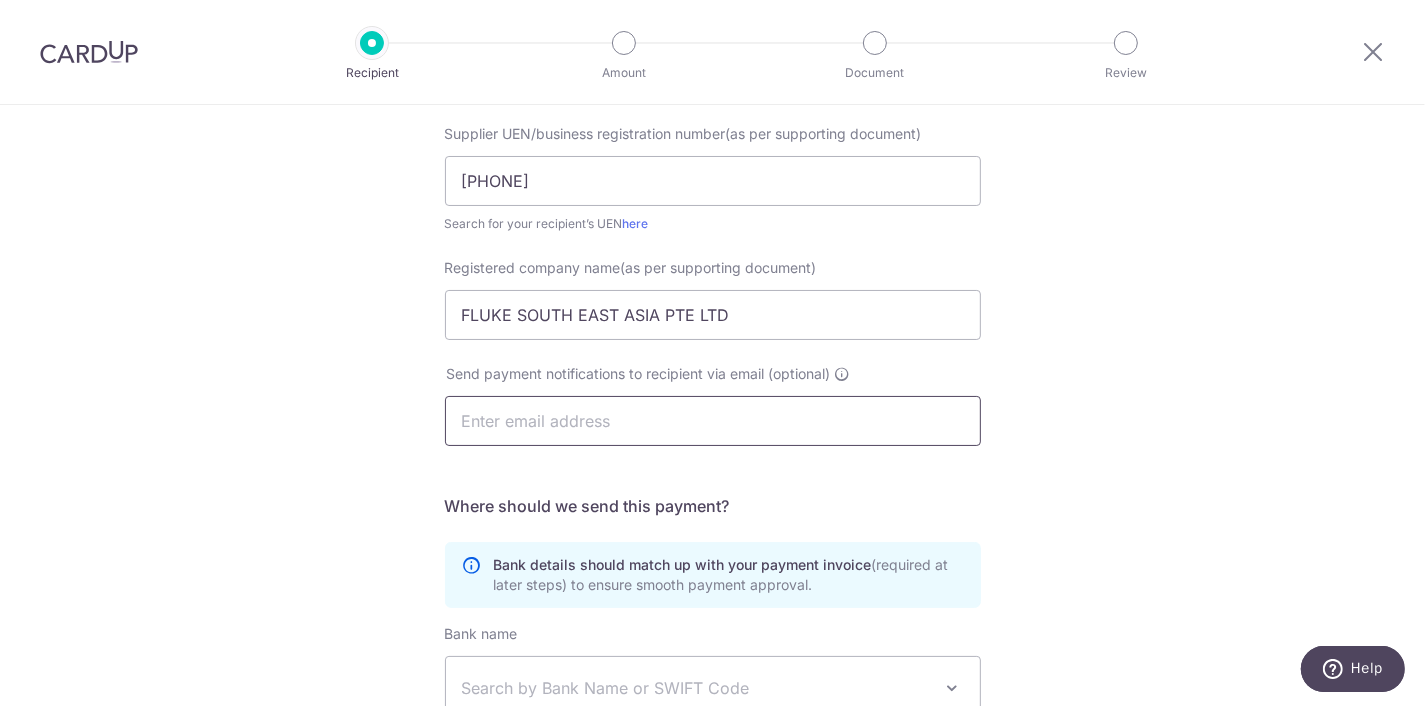 paste on "ar.sg@fluke.com" 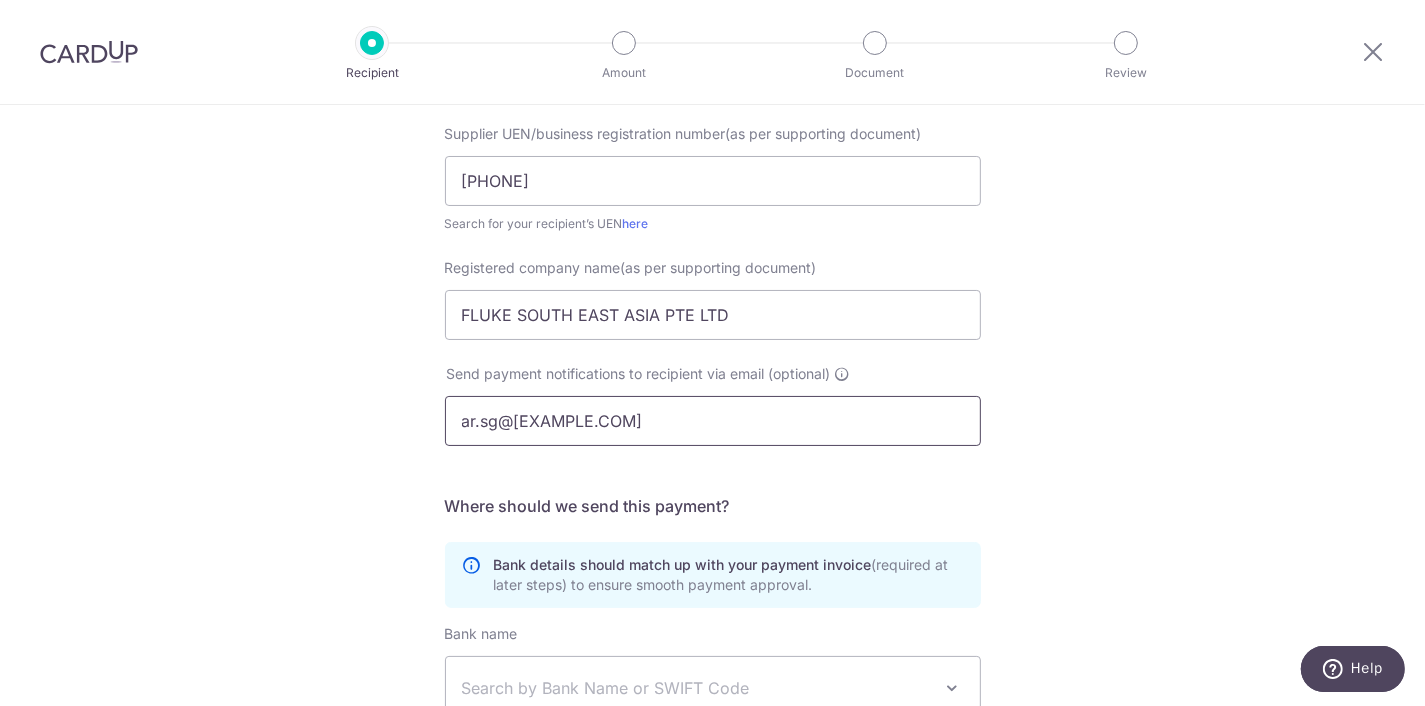 type on "ar.sg@fluke.com" 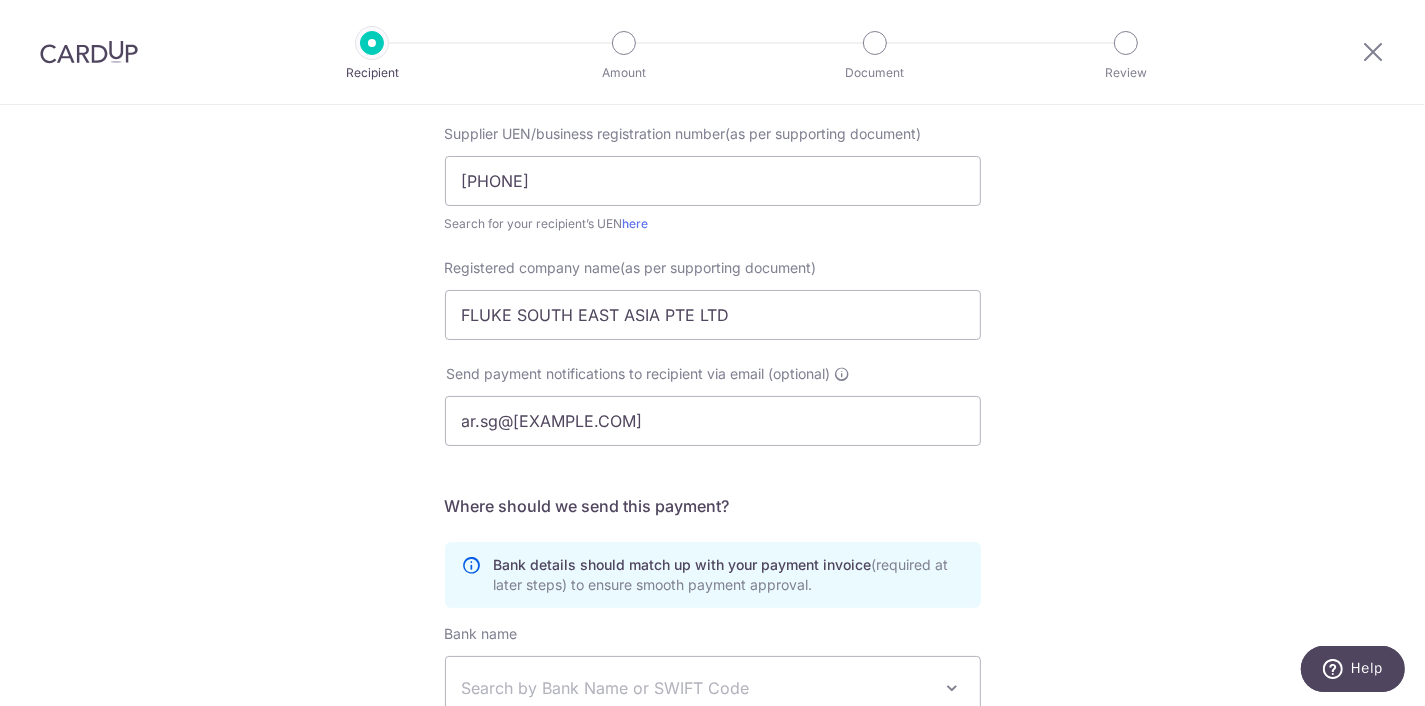 click on "Who would you like to pay?
Your recipient does not need a CardUp account to receive your payments.
Who should we send this supplier payment to?
Country of bank account
Algeria
Andorra
Angola
Anguilla
Argentina
Armenia
Aruba
Australia
Austria
Azerbaijan
Bahrain
Bangladesh
Belgium
Bolivia
Bosnia and Herzegovina
Brazil
British Virgin Islands
Bulgaria
Canada
Chile
China
Colombia
Costa Rica
Croatia
Cyprus
Czech Republic
Denmark
Dominica
Dominican Republic
East Timor
Ecuador
Egypt
Estonia
Faroe Islands
Fiji
Finland
France
French Guiana
French Polynesia
French Southern Territories
Georgia
Germany
Greece
Greenland
Grenada
Guernsey
Guyana
Honduras
Hong Kong
Hungary
Iceland
India
Indonesia
Ireland
Isle of Man
Israel
Italy
Japan
Jersey
Kazakhstan
Kosovo
Kuwait
Kyrgyzstan" at bounding box center (712, 408) 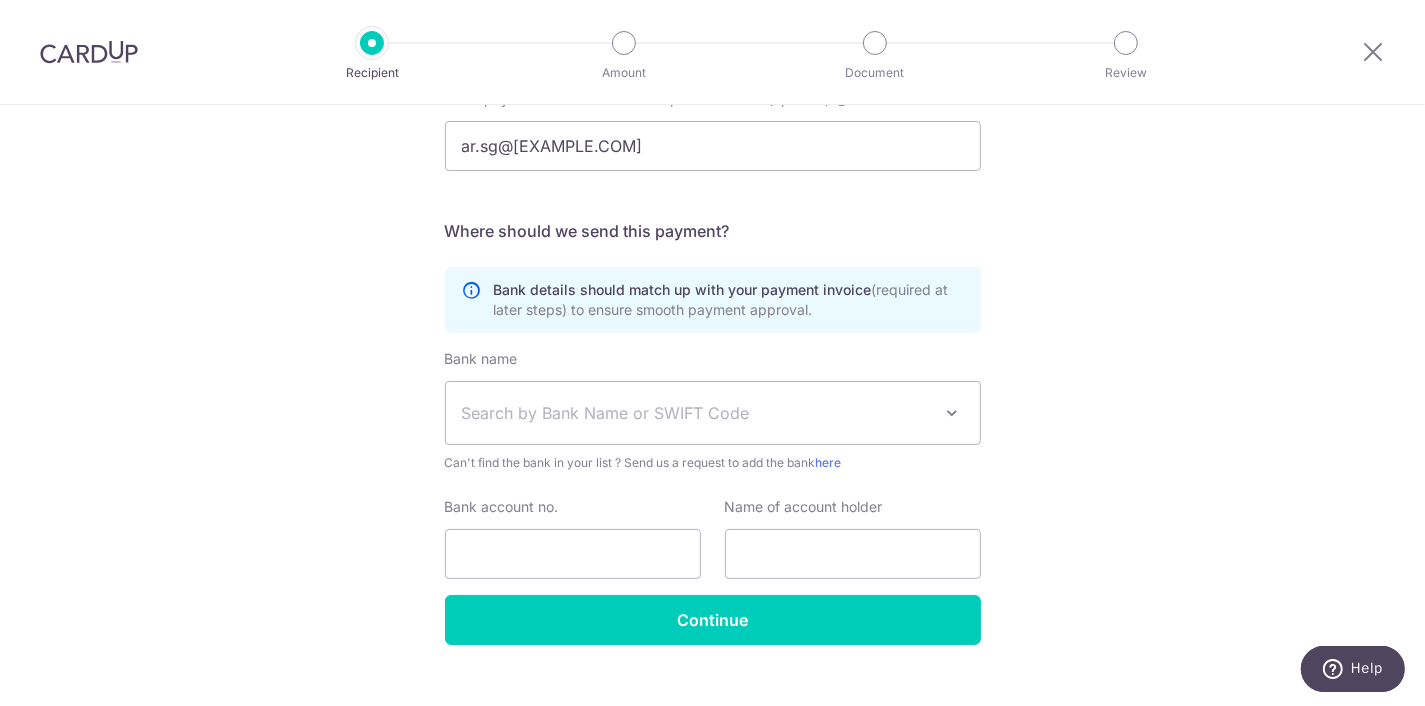 scroll, scrollTop: 610, scrollLeft: 0, axis: vertical 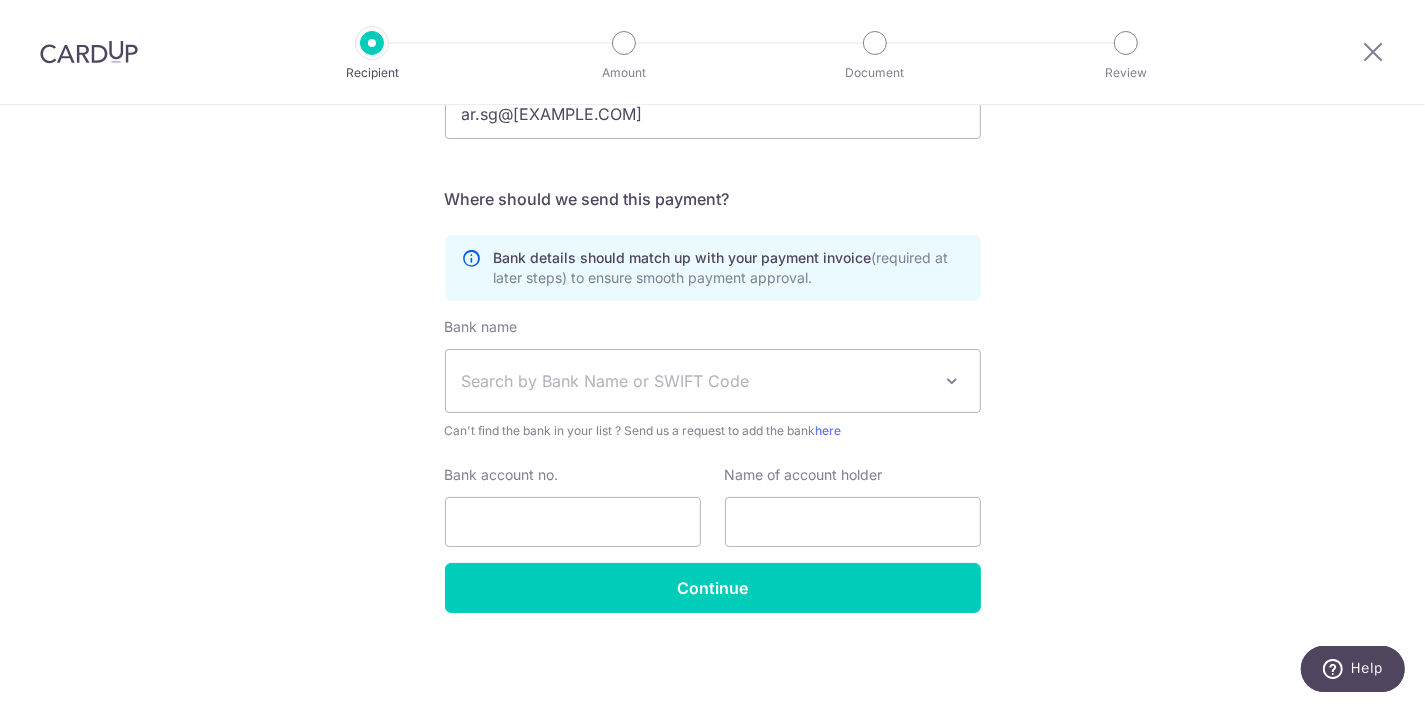 click on "Search by Bank Name or SWIFT Code" at bounding box center (697, 381) 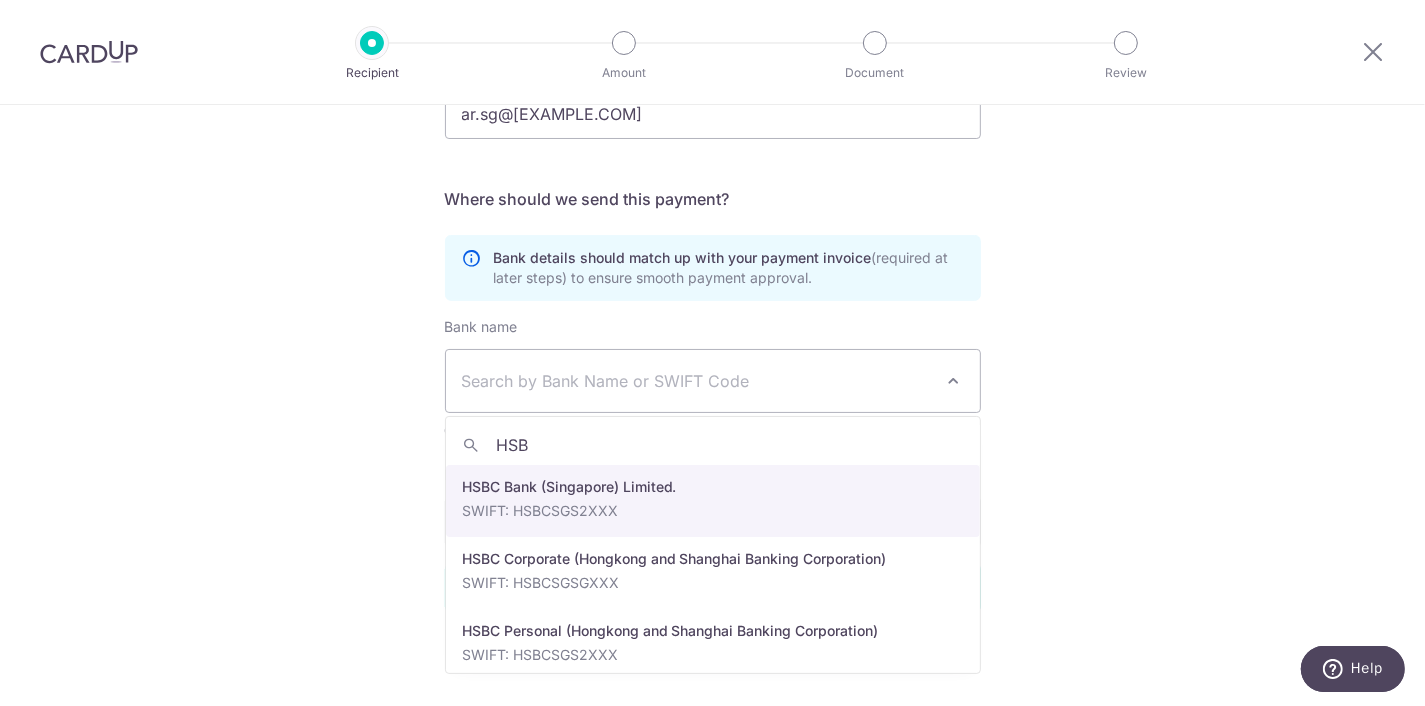 type on "HSB" 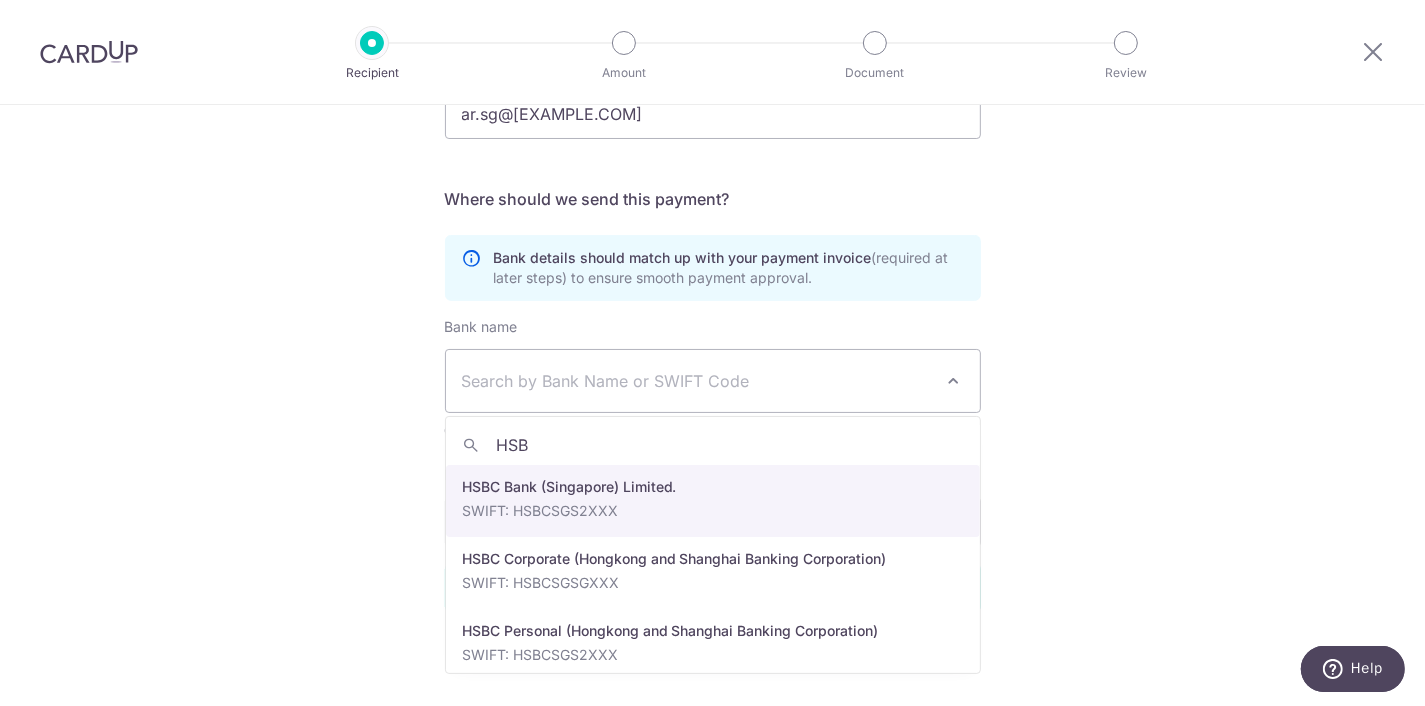 select on "23560" 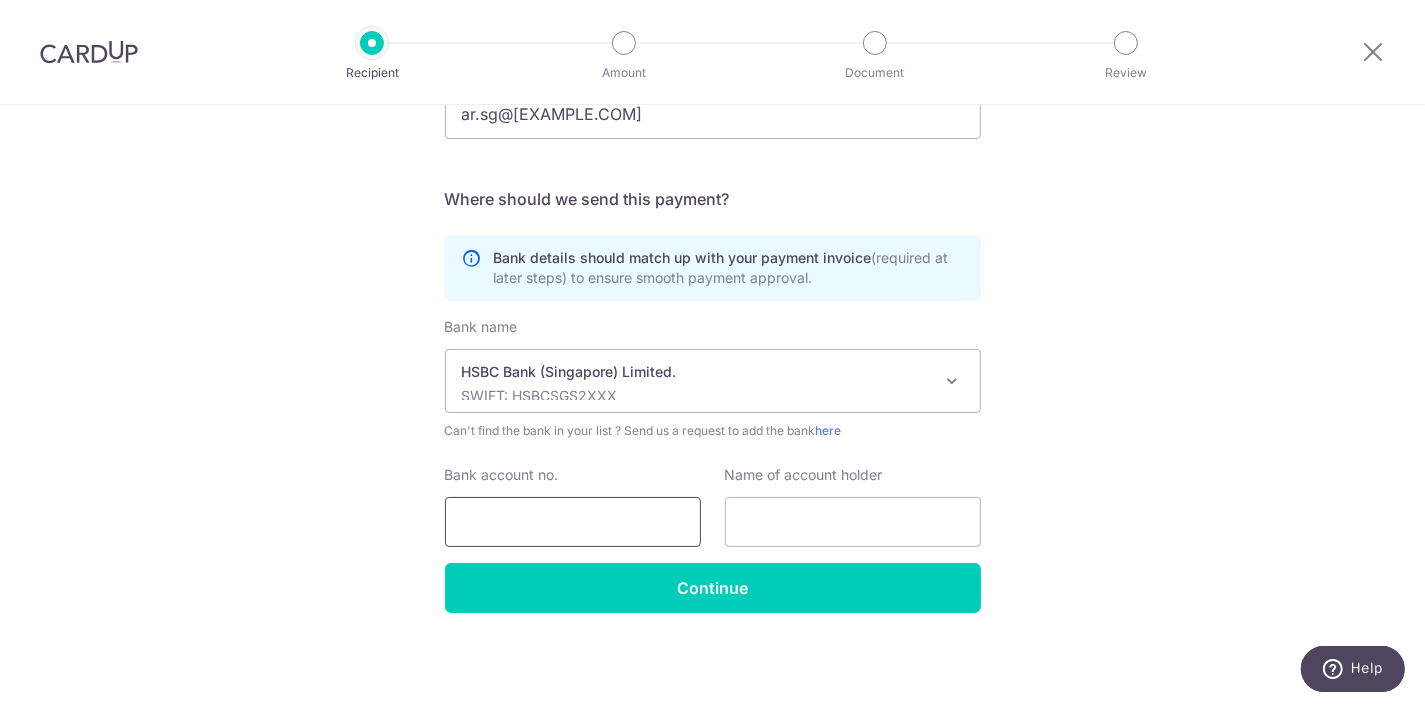 click on "Bank account no." at bounding box center (573, 522) 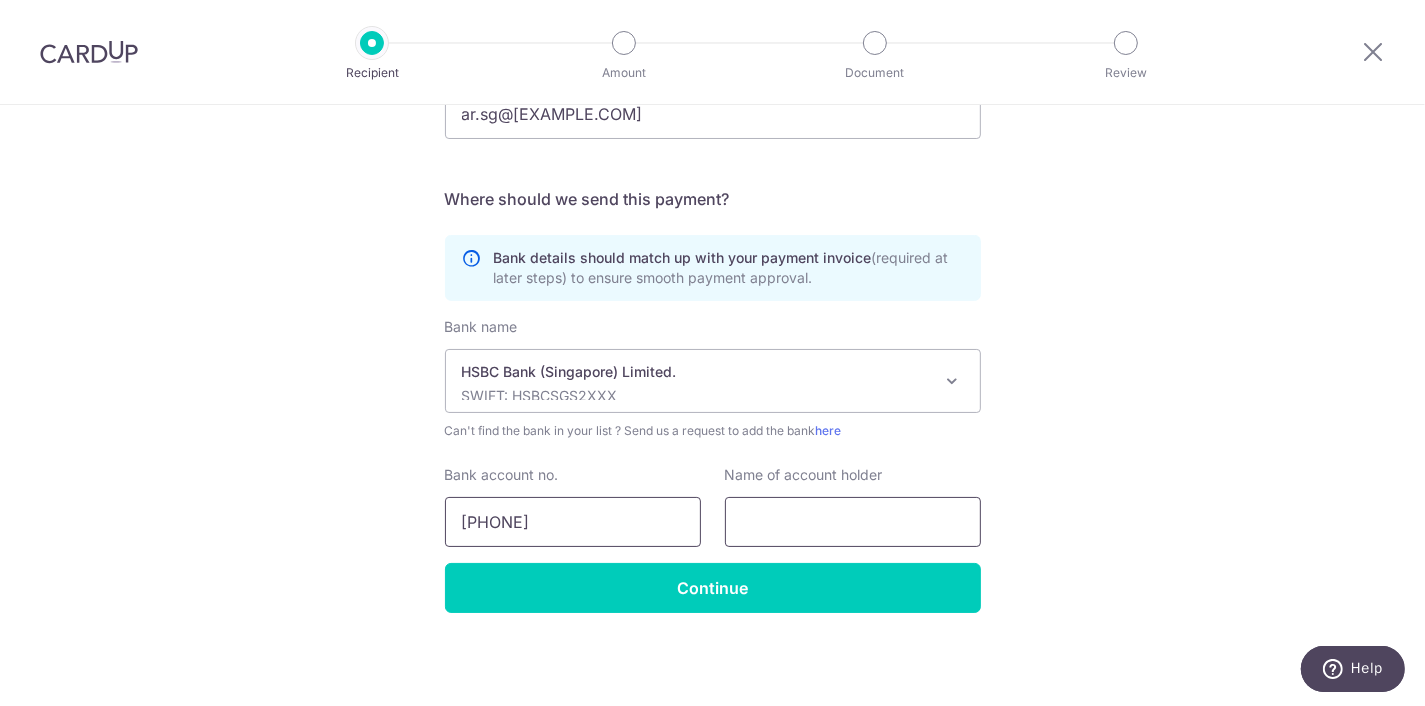 type on "147261762001" 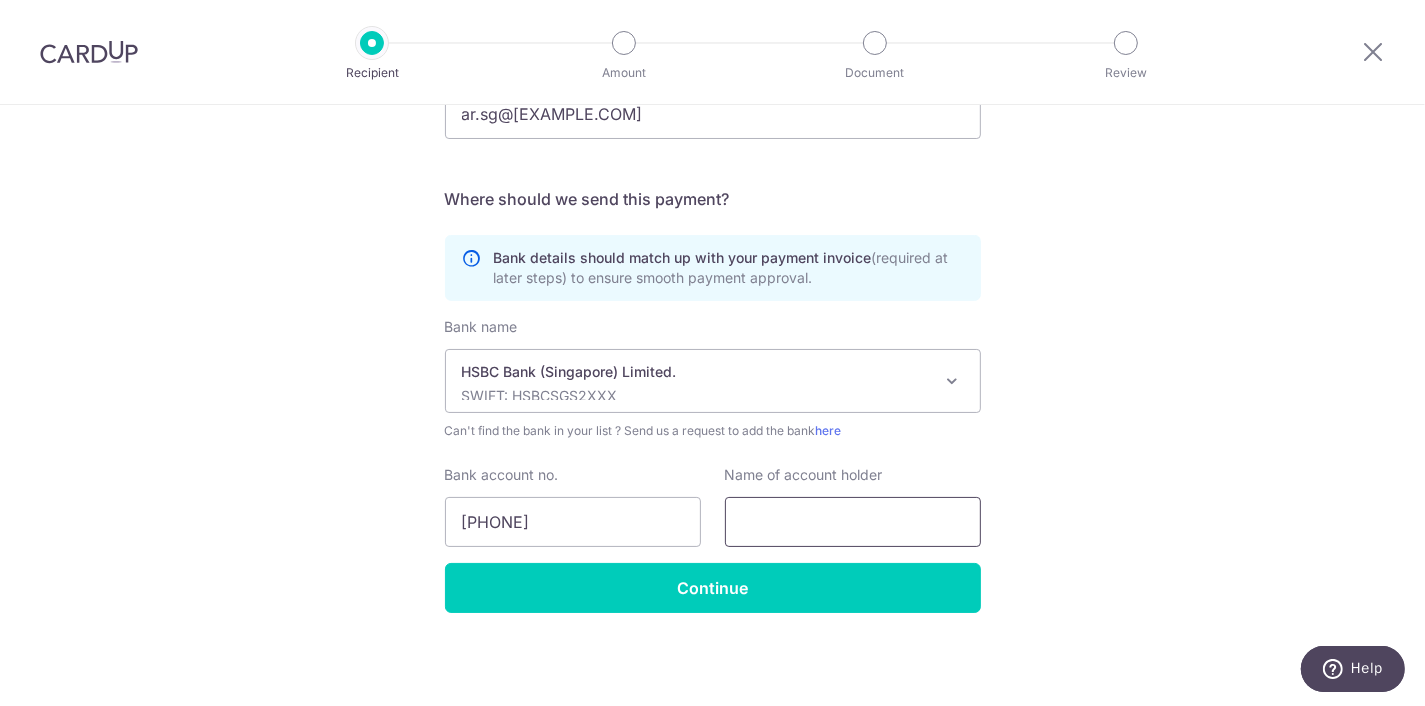 click at bounding box center (853, 522) 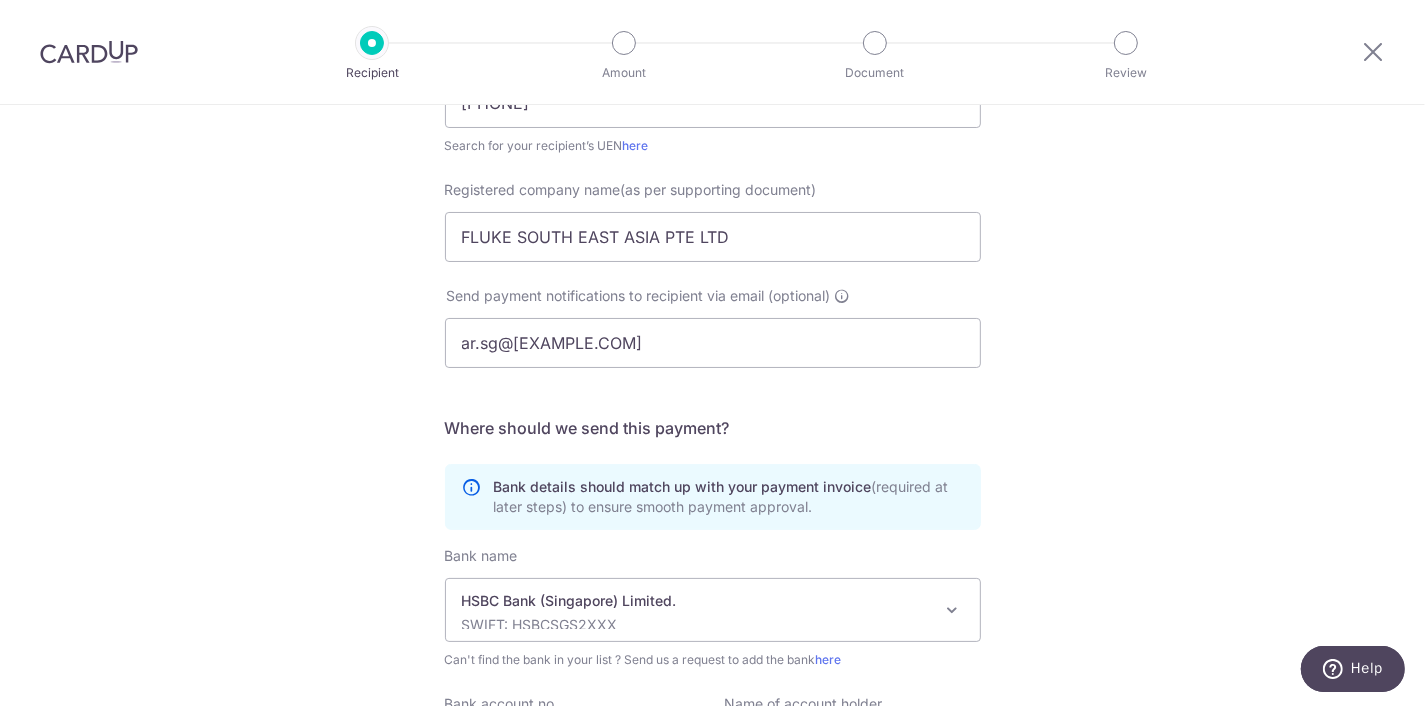 scroll, scrollTop: 306, scrollLeft: 0, axis: vertical 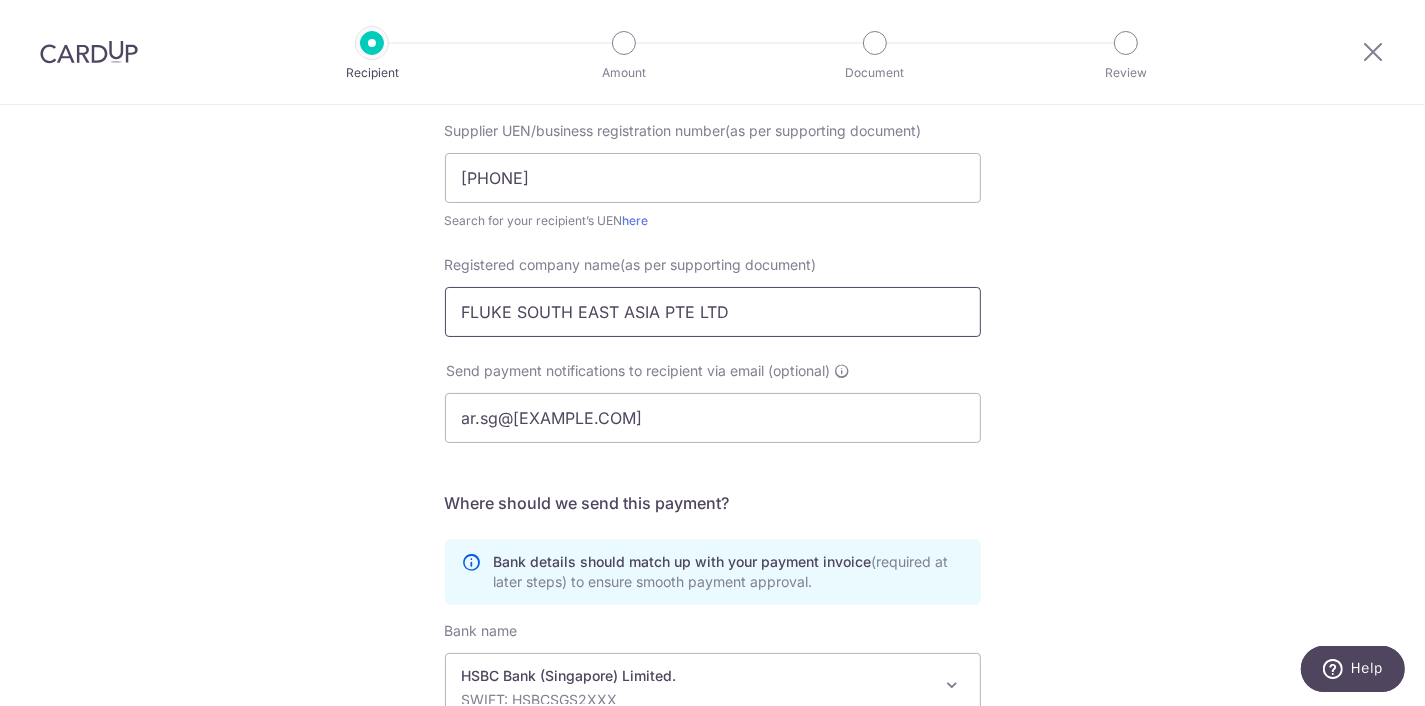 click on "FLUKE SOUTH EAST ASIA PTE LTD" at bounding box center [713, 312] 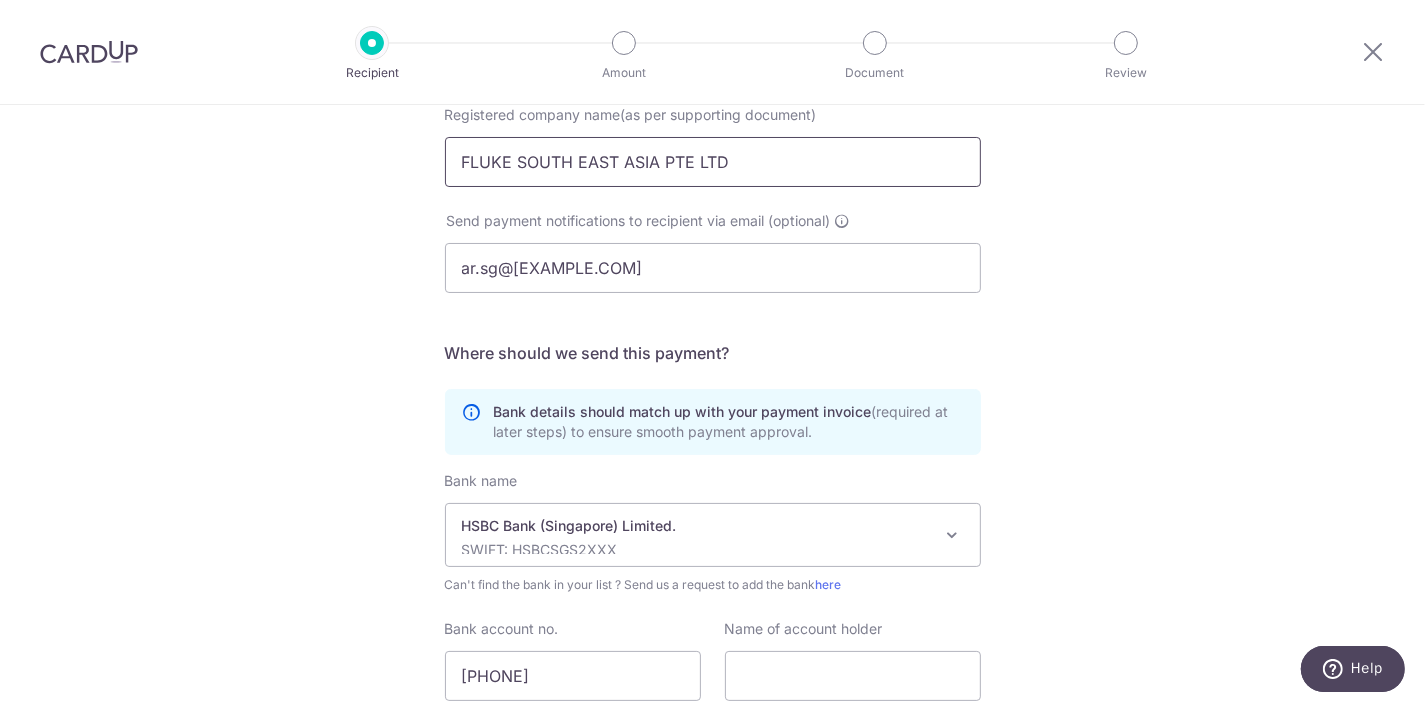 scroll, scrollTop: 610, scrollLeft: 0, axis: vertical 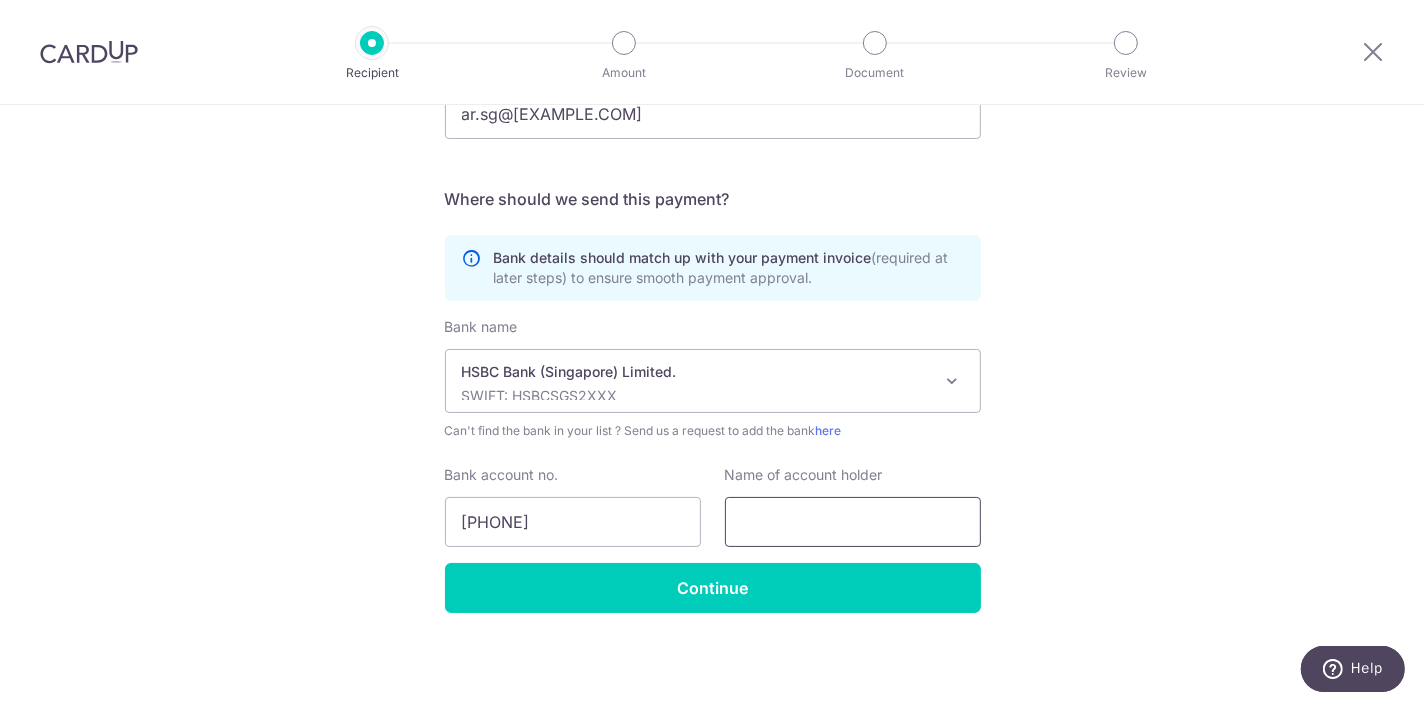 click at bounding box center (853, 522) 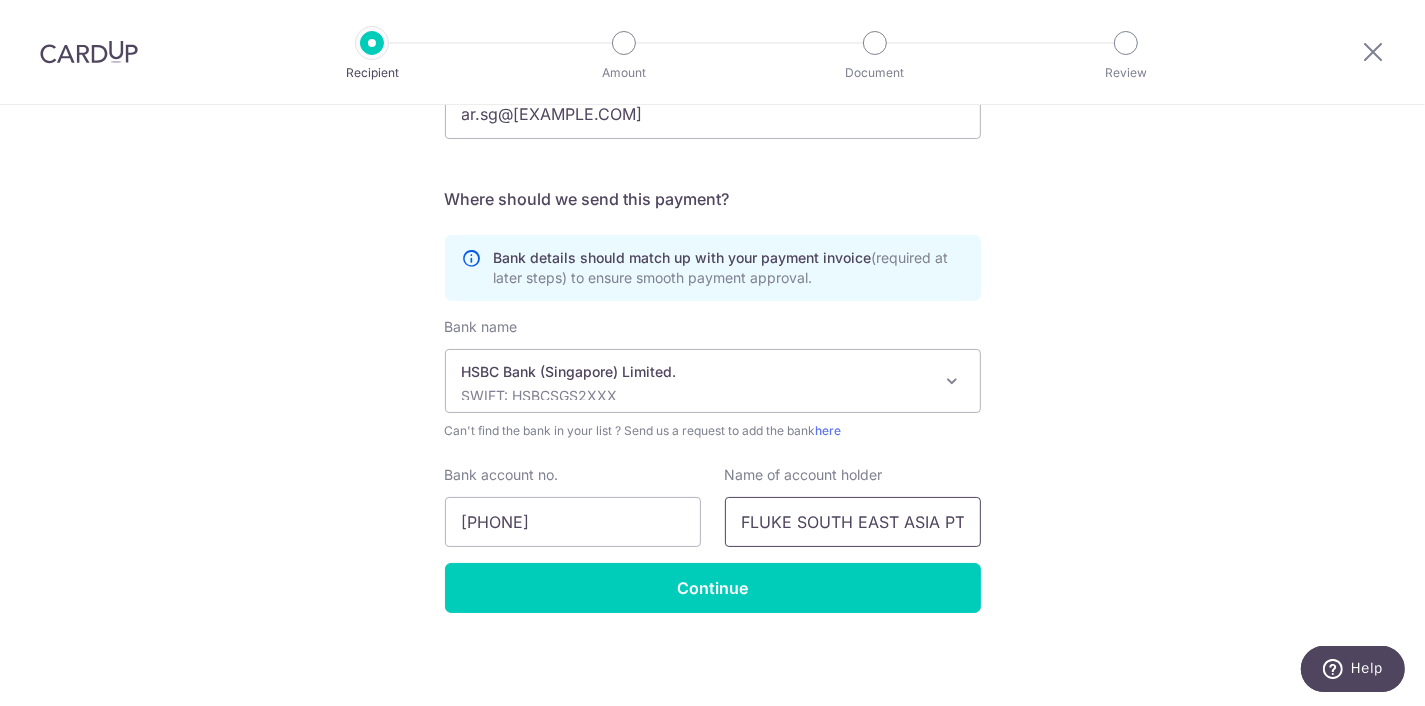 scroll, scrollTop: 0, scrollLeft: 44, axis: horizontal 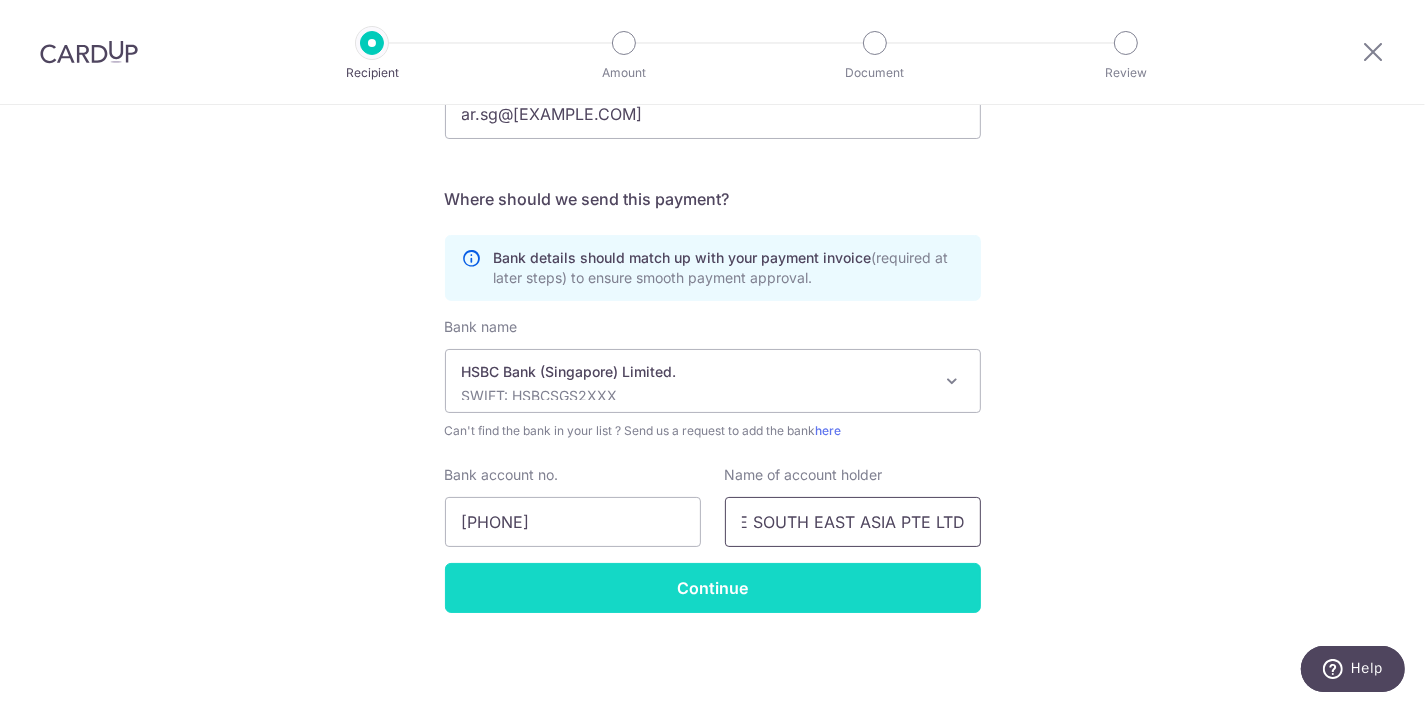 type on "FLUKE SOUTH EAST ASIA PTE LTD" 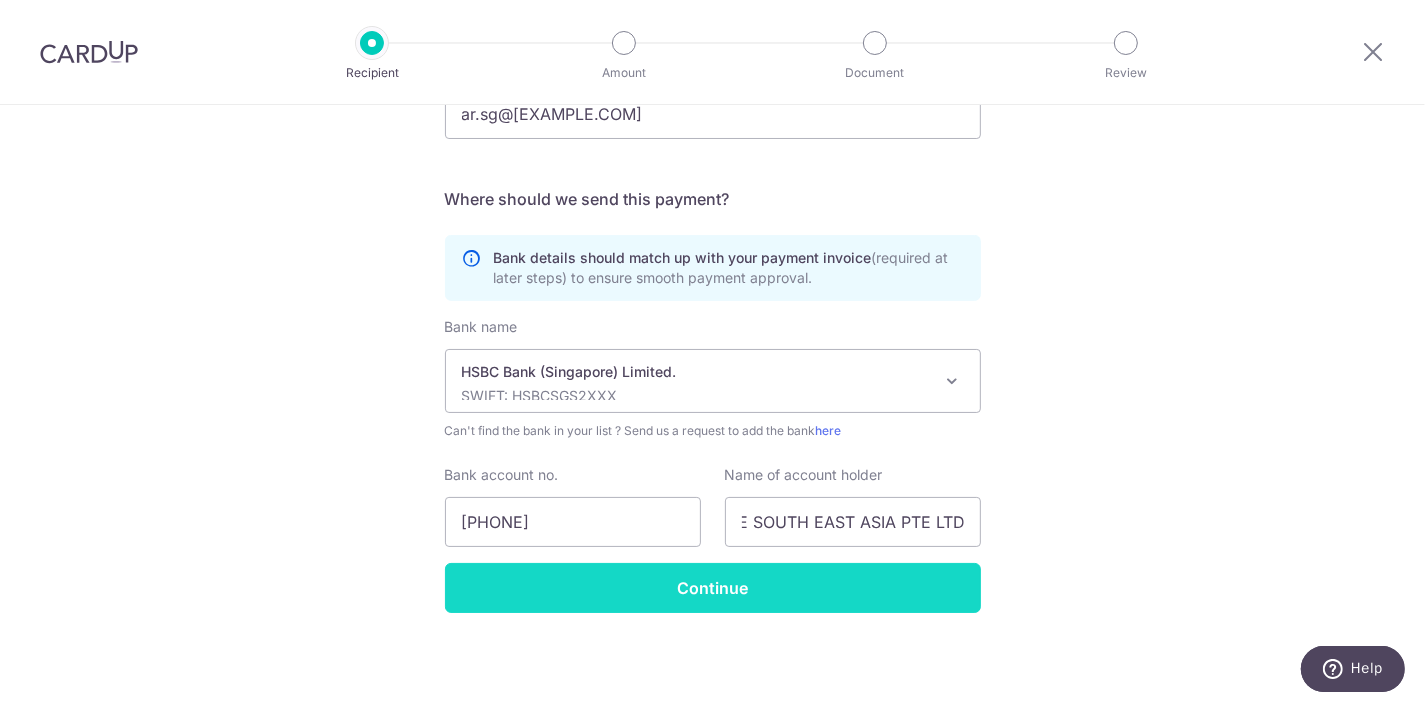 click on "Continue" at bounding box center [713, 588] 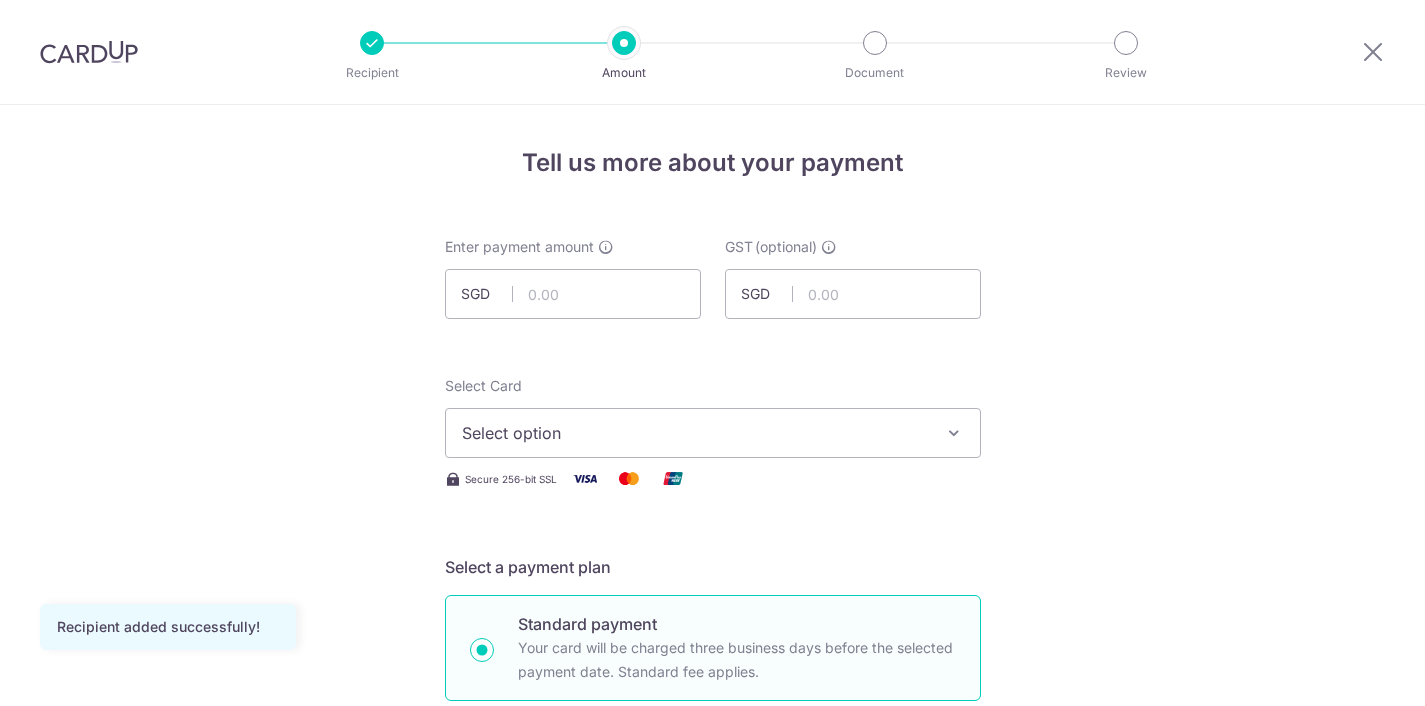 scroll, scrollTop: 0, scrollLeft: 0, axis: both 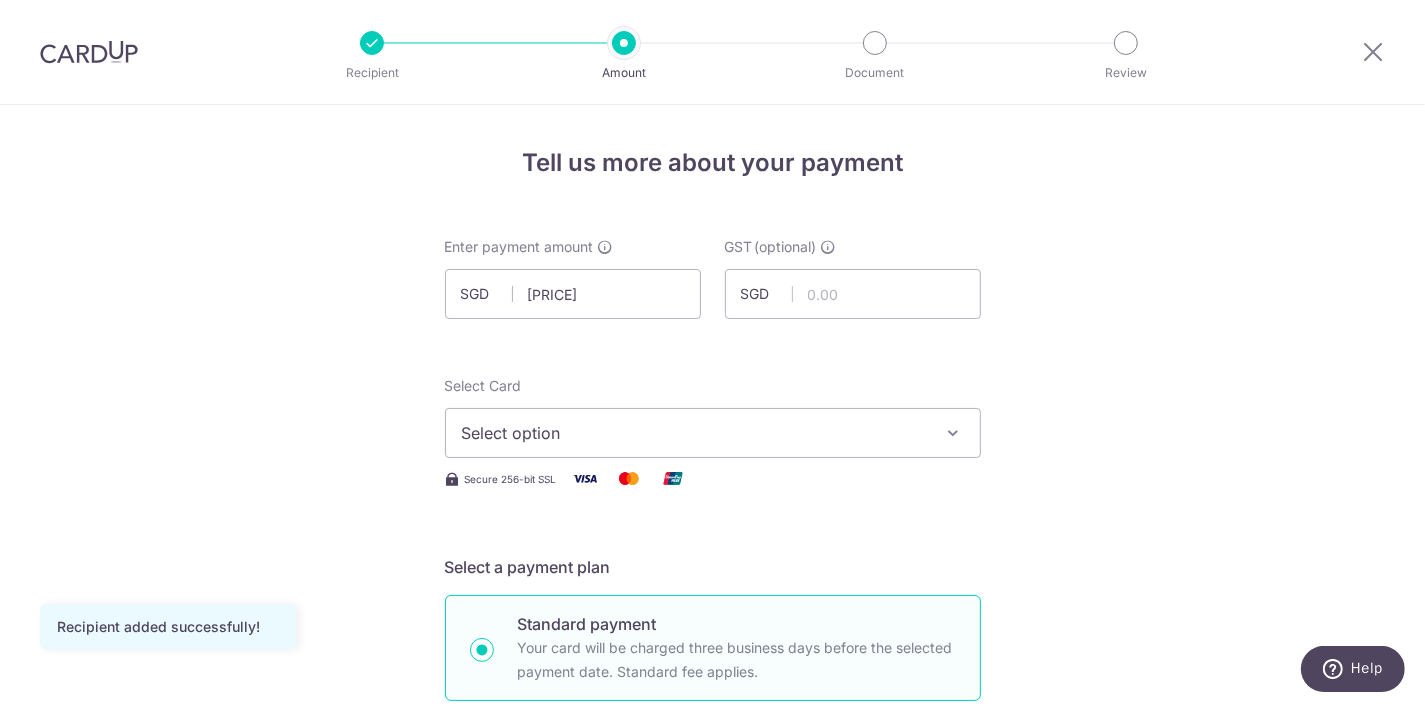 type on "4,559.12" 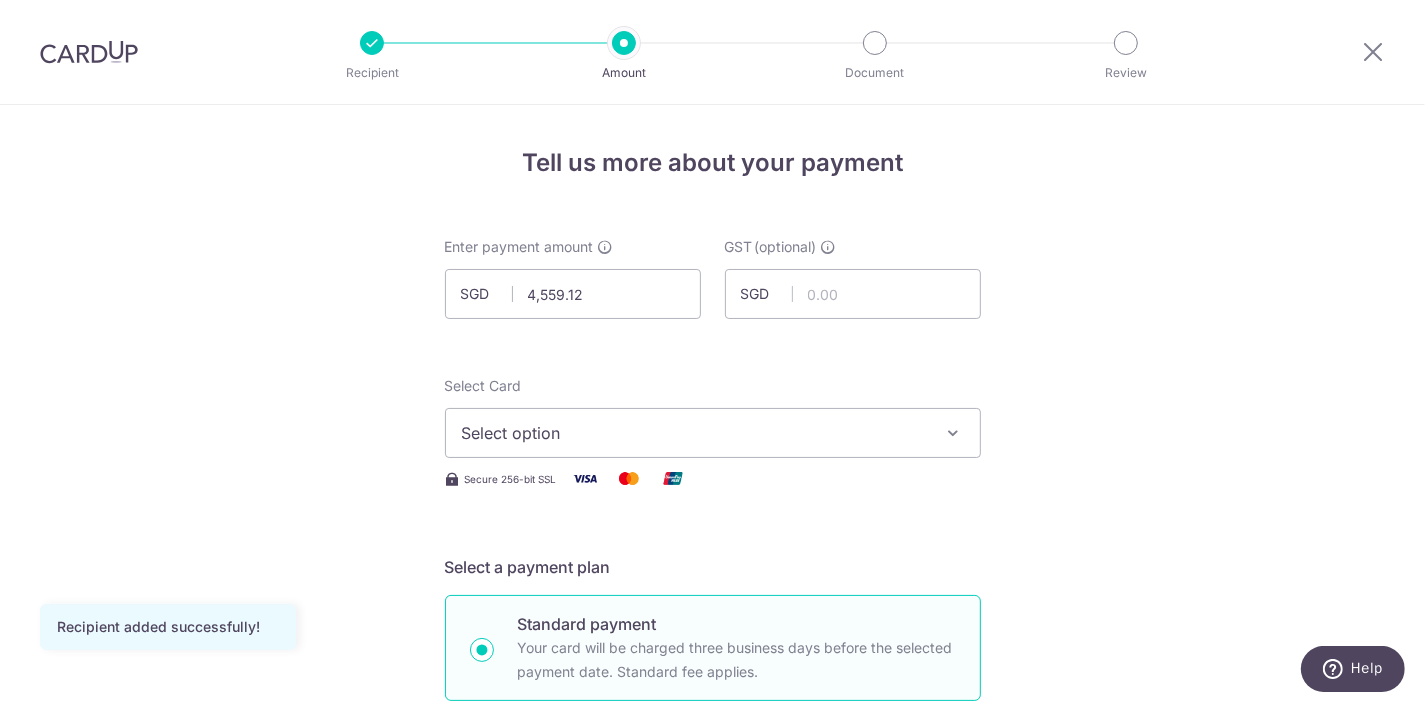 click on "Select option" at bounding box center [695, 433] 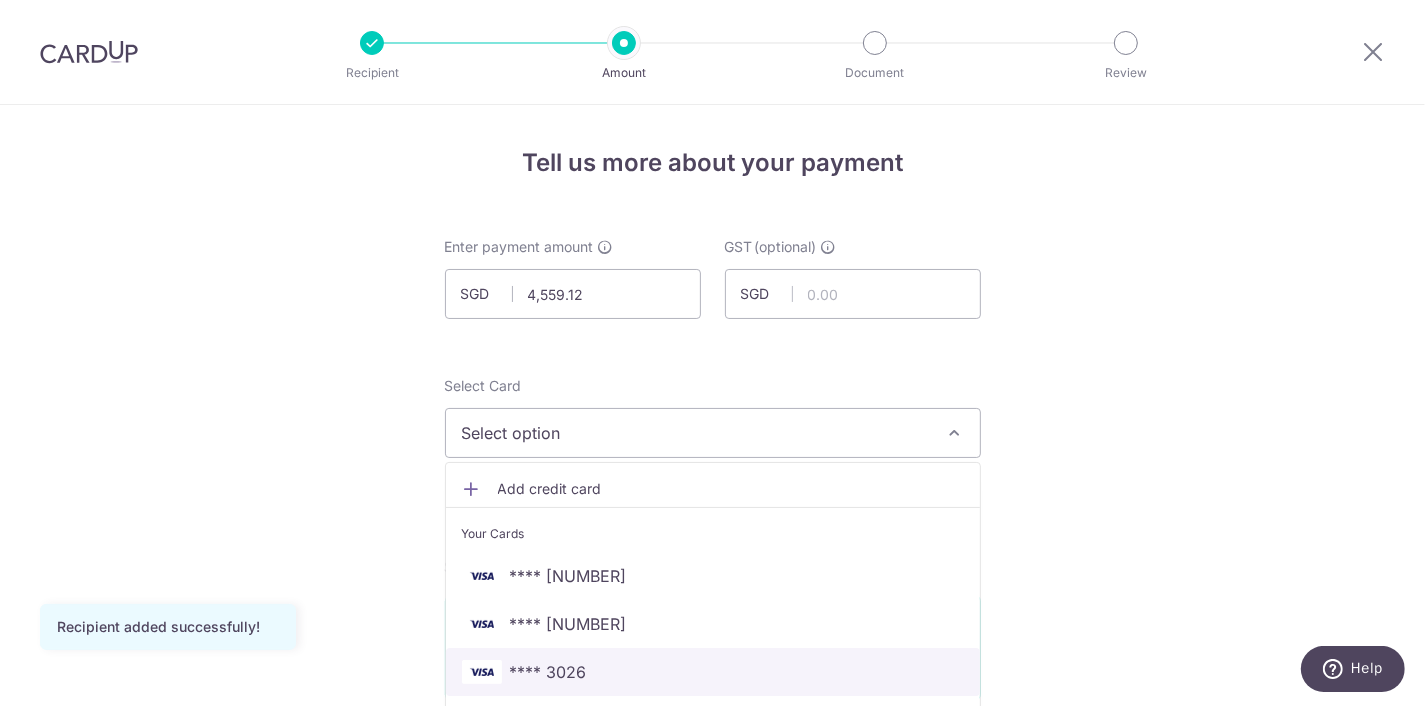 click on "**** 3026" at bounding box center [713, 672] 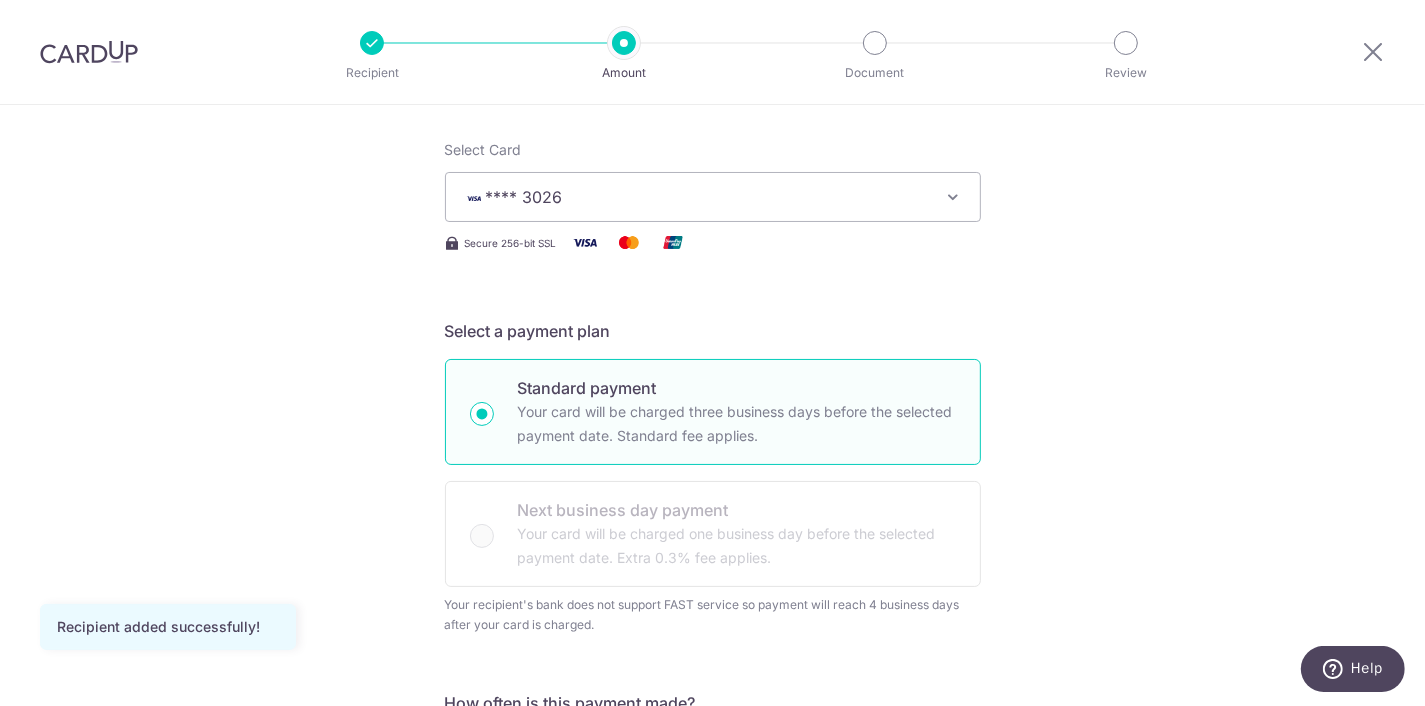 scroll, scrollTop: 506, scrollLeft: 0, axis: vertical 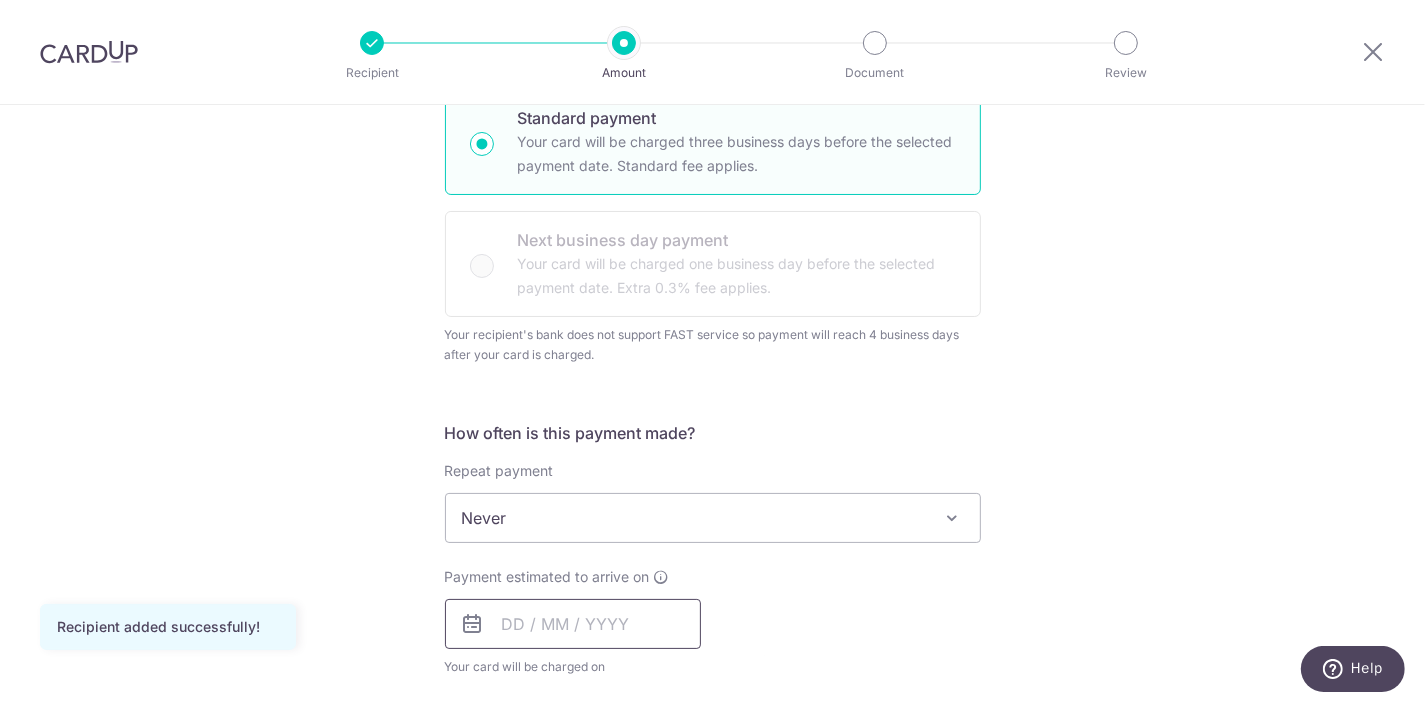 click at bounding box center [573, 624] 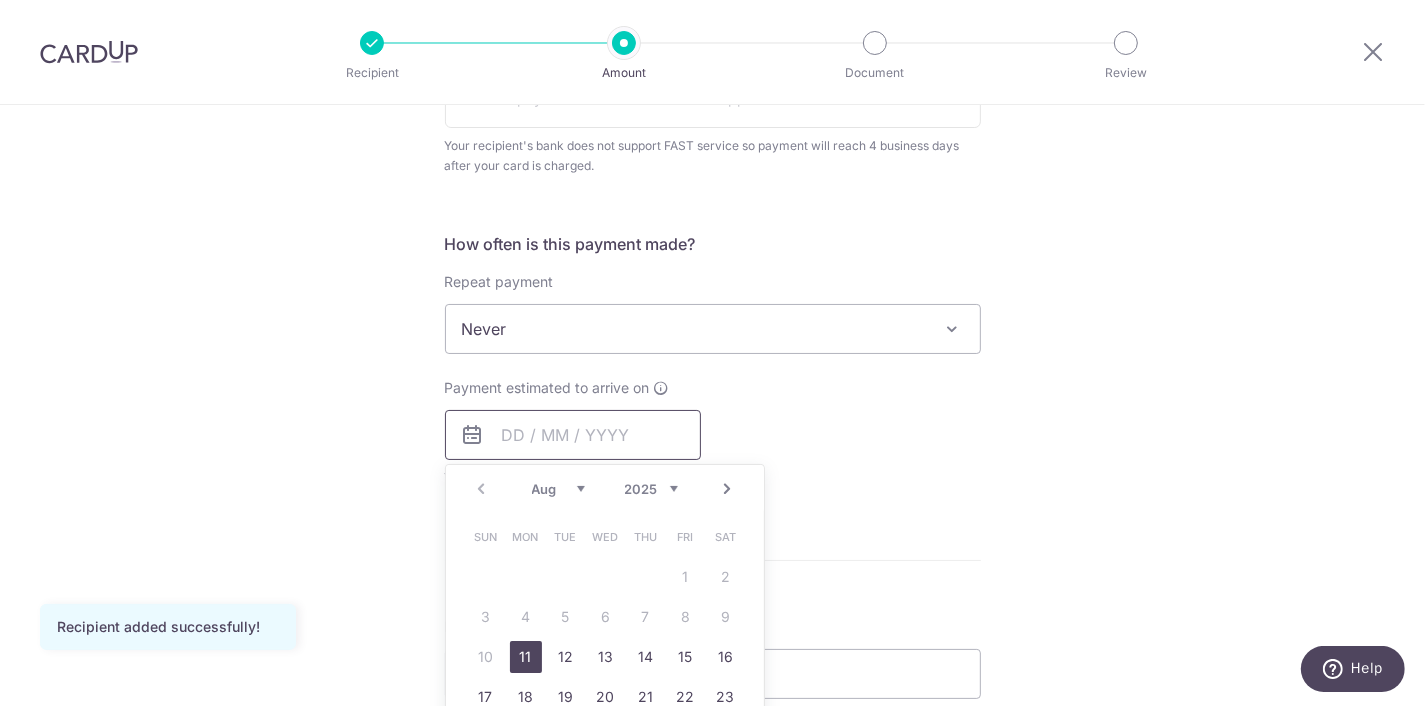 scroll, scrollTop: 809, scrollLeft: 0, axis: vertical 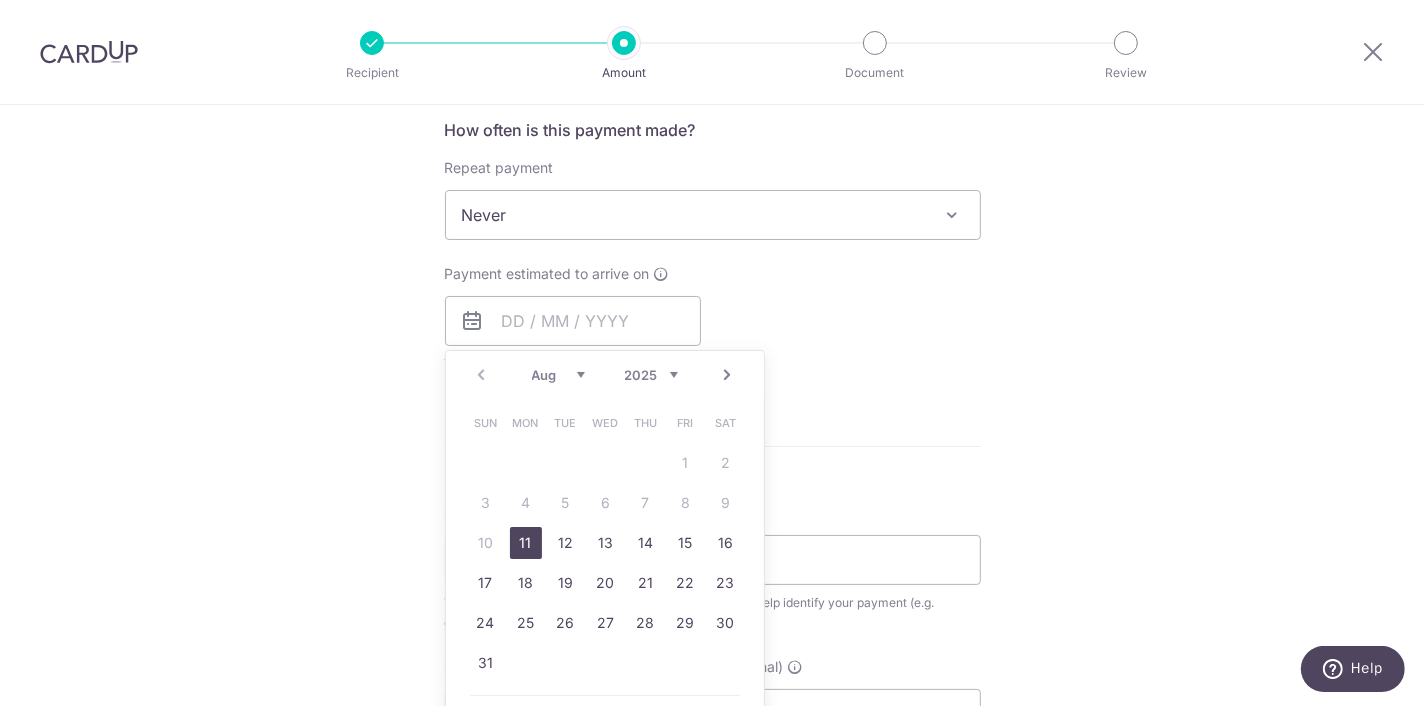 click on "11" at bounding box center (526, 543) 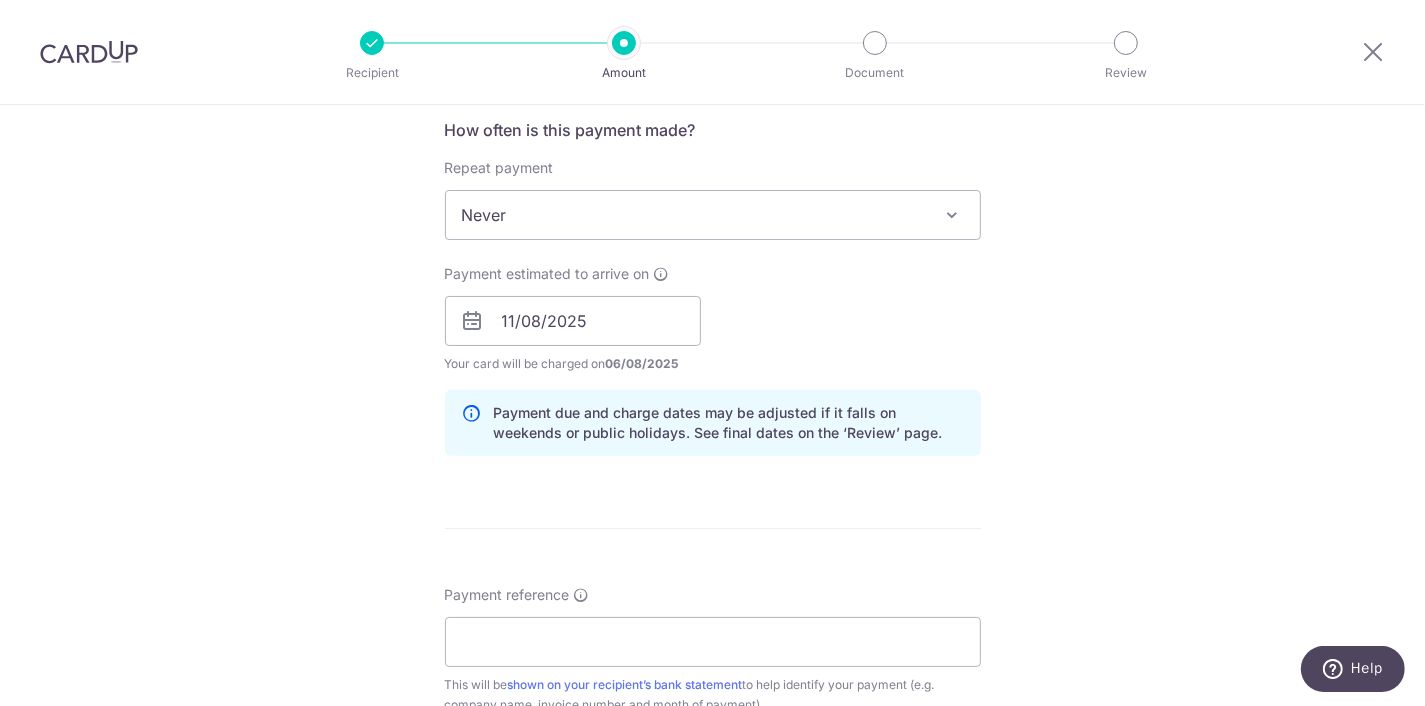 click on "Tell us more about your payment
Enter payment amount
SGD
4,559.12
4559.12
GST
(optional)
SGD
Recipient added successfully!
Select Card
**** 3026
Add credit card
Your Cards
**** 9618
**** 3990
**** 3026
**** 1817" at bounding box center (712, 332) 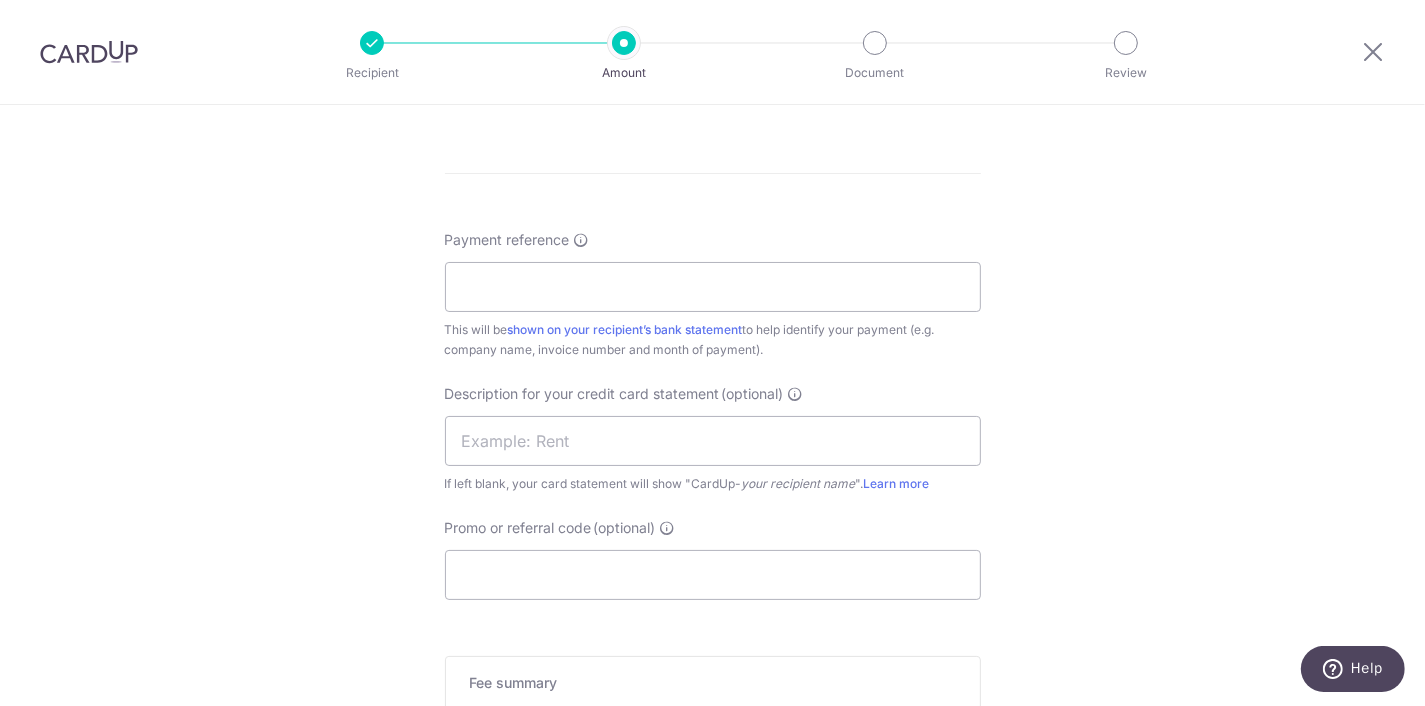 scroll, scrollTop: 1214, scrollLeft: 0, axis: vertical 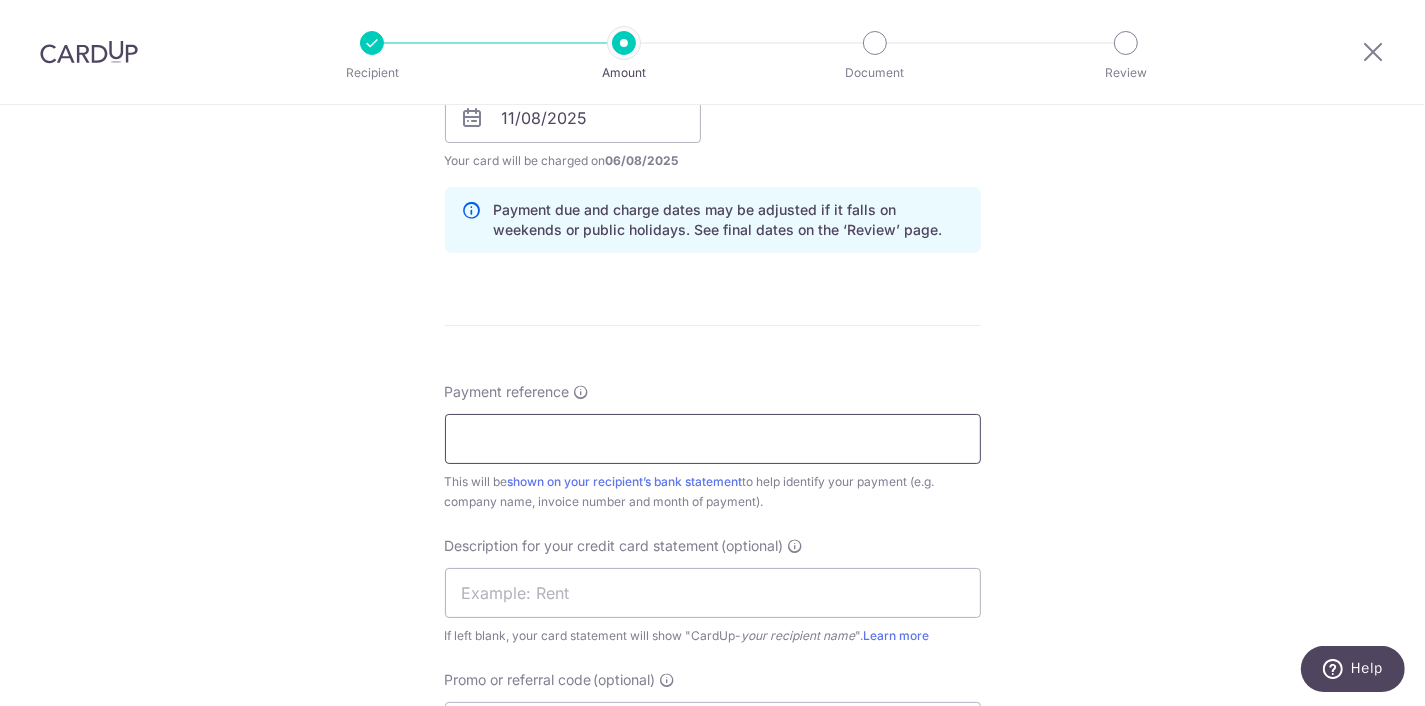 click on "Payment reference" at bounding box center (713, 439) 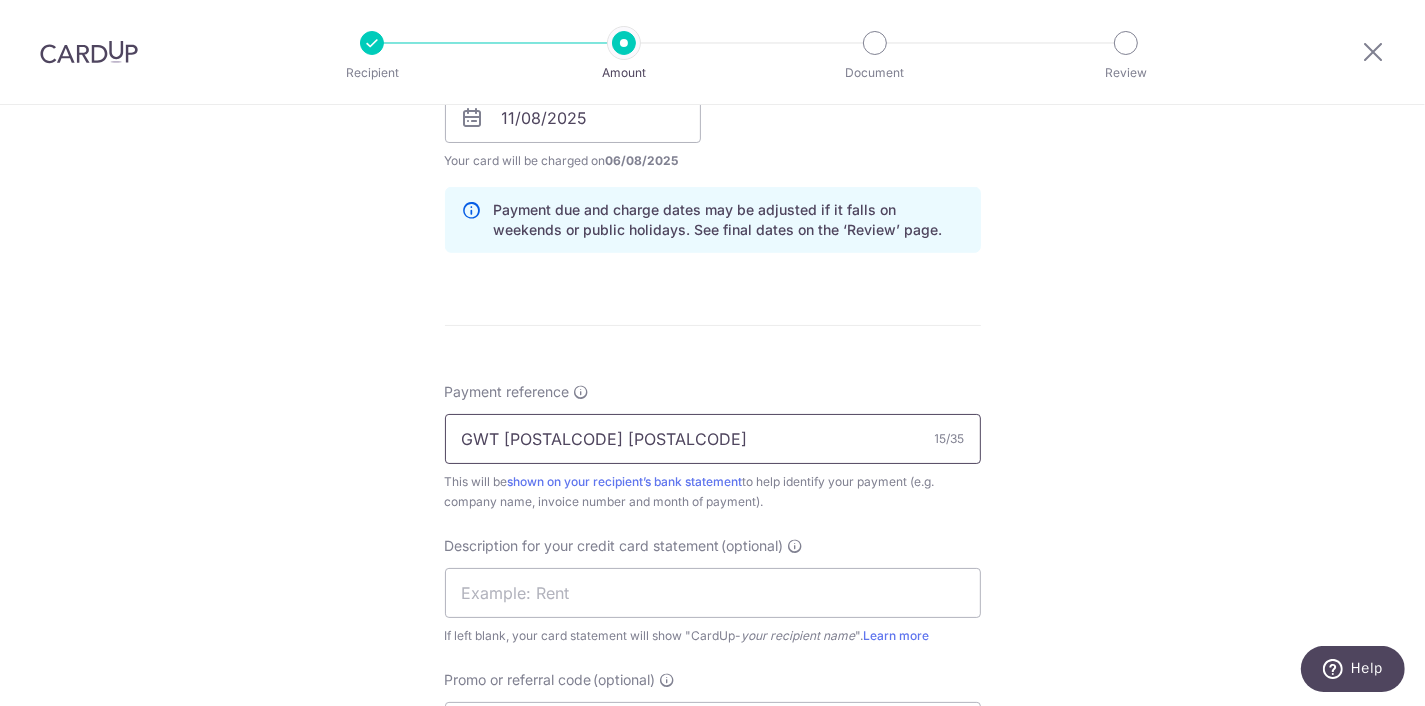 click on "GWT 96418 96418" at bounding box center (713, 439) 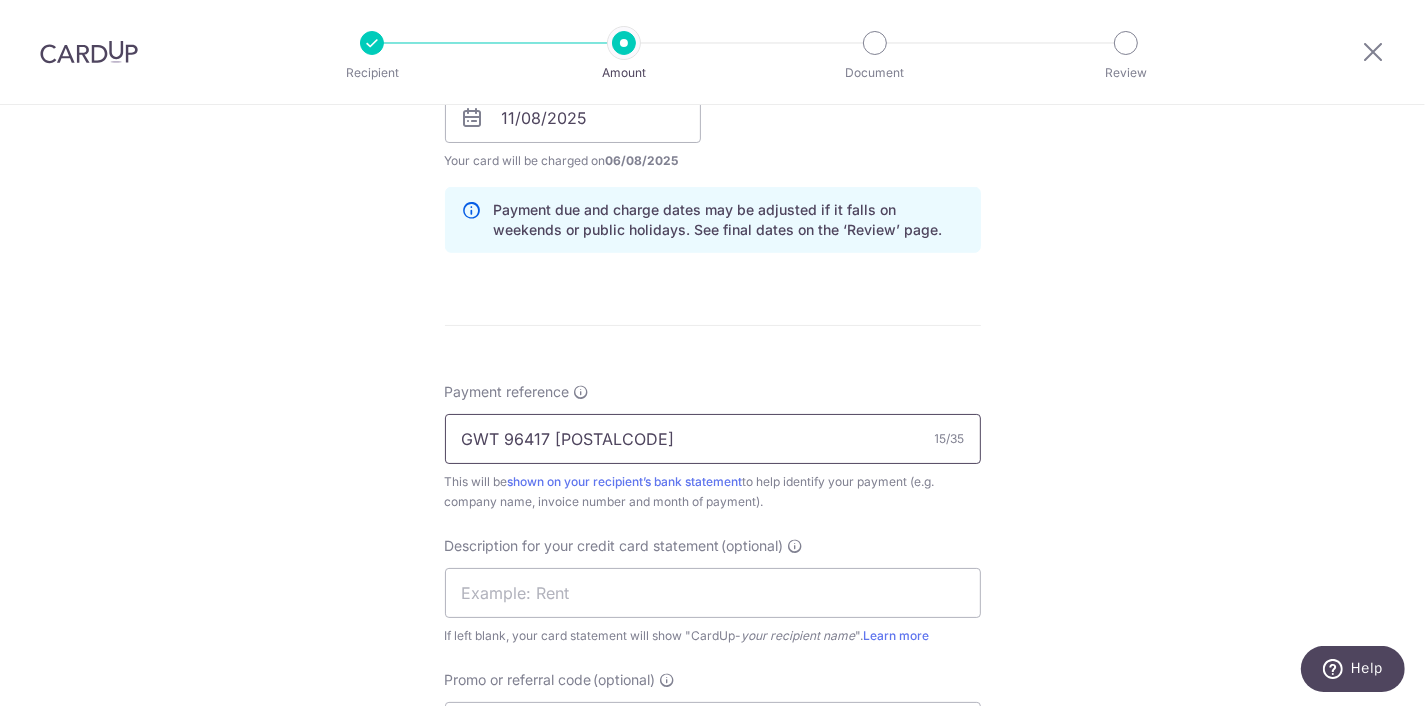 type on "GWT [NUMBER] [NUMBER]" 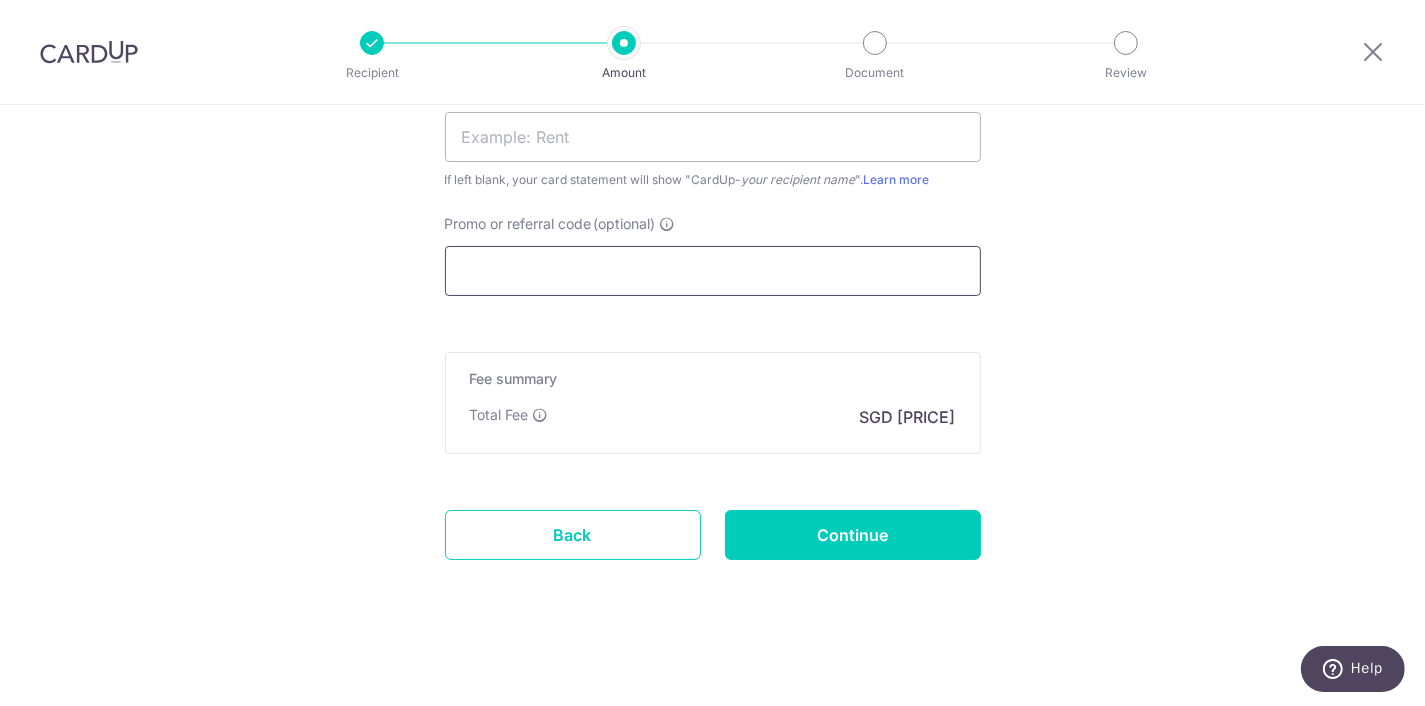 scroll, scrollTop: 1165, scrollLeft: 0, axis: vertical 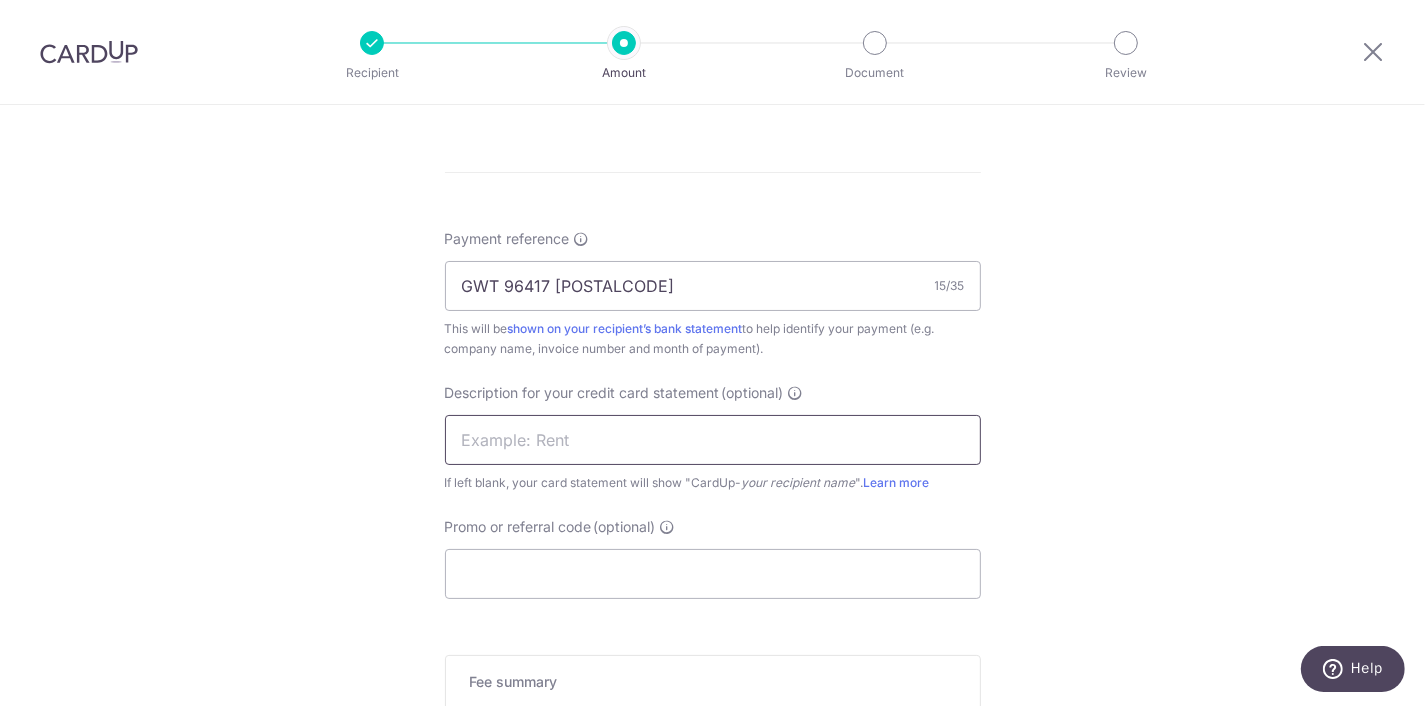 click at bounding box center [713, 440] 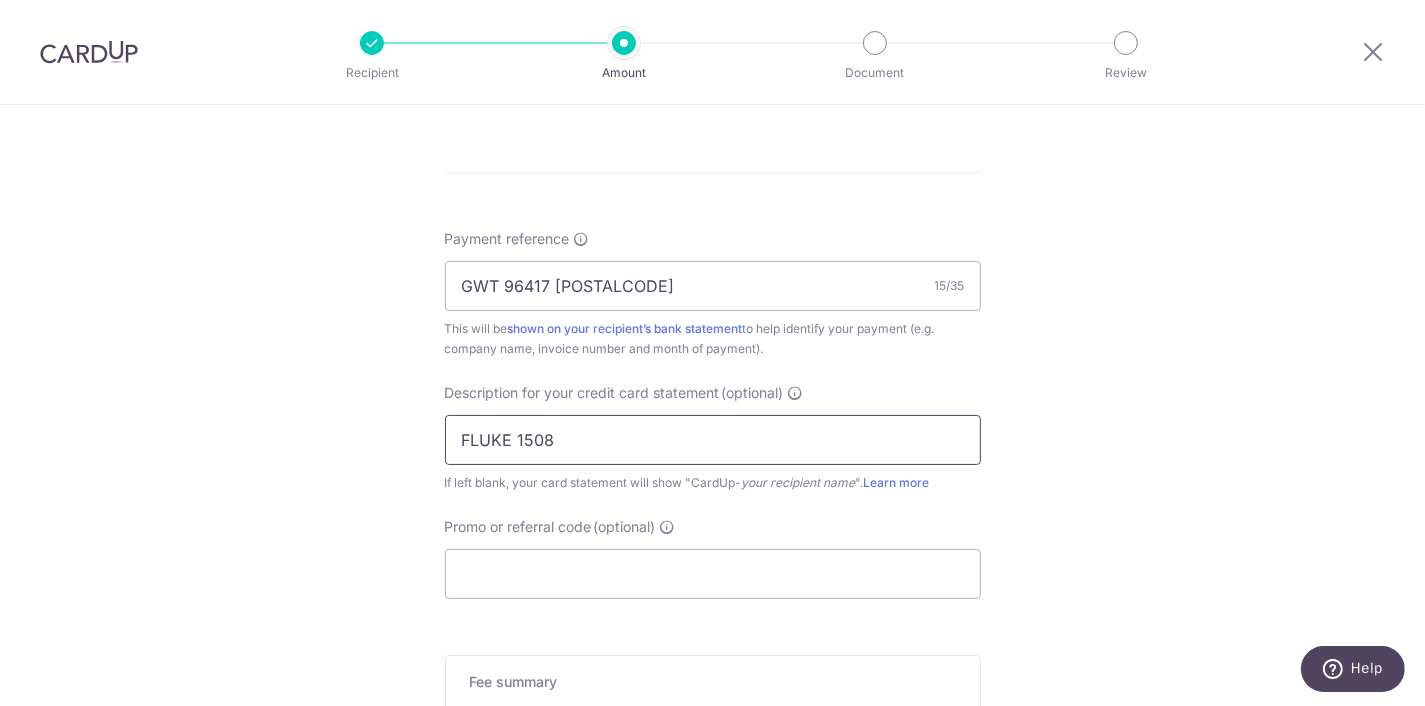 click on "FLUKE 1508" at bounding box center (713, 440) 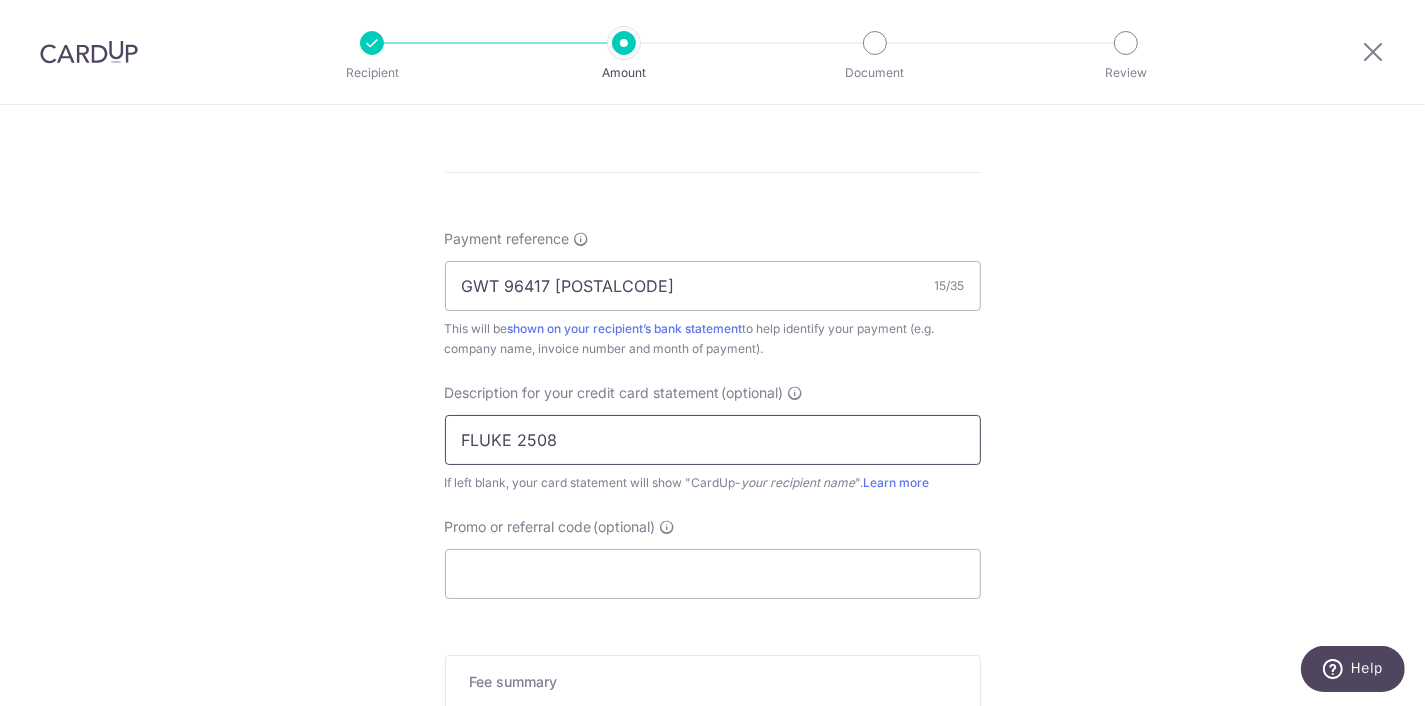 type on "FLUKE 2508" 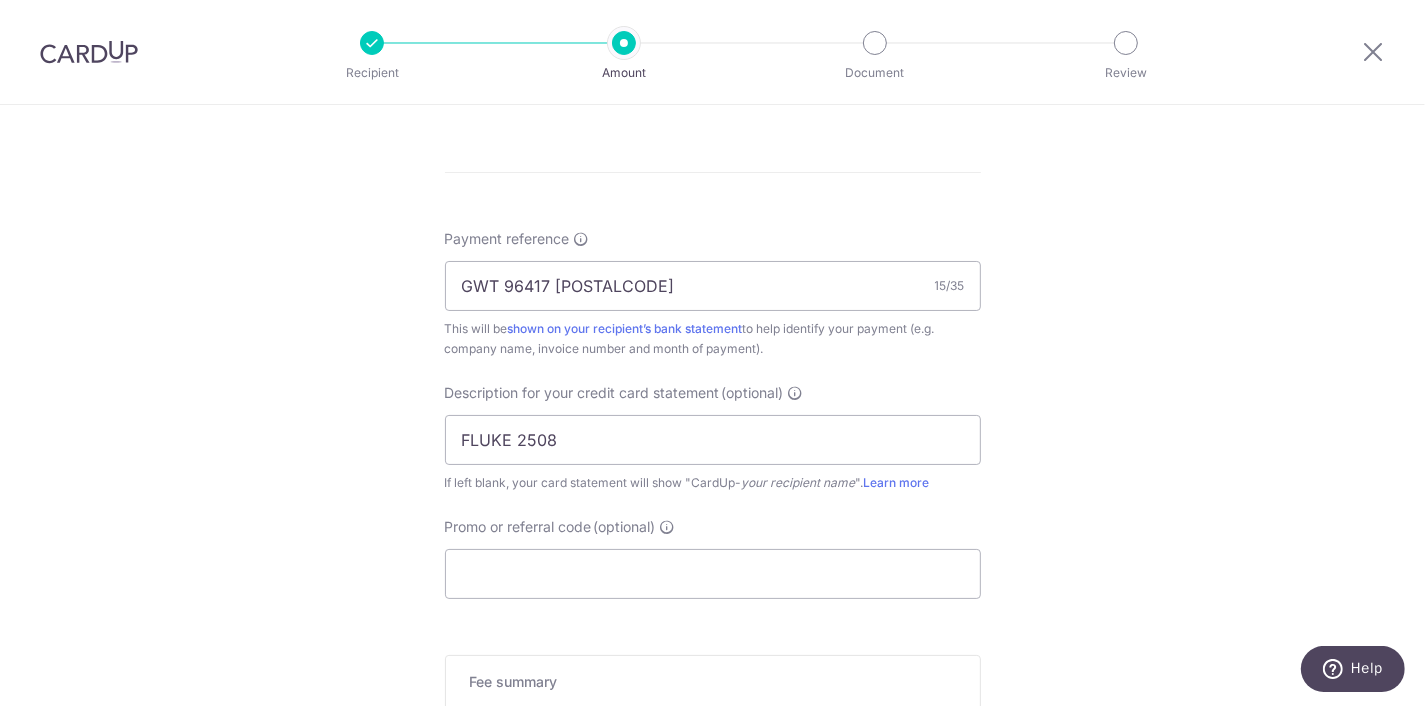 click on "Tell us more about your payment
Enter payment amount
SGD
4,559.12
4559.12
GST
(optional)
SGD
Recipient added successfully!
Select Card
**** 3026
Add credit card
Your Cards
**** 9618
**** 3990
**** 3026
**** 1817" at bounding box center (712, -24) 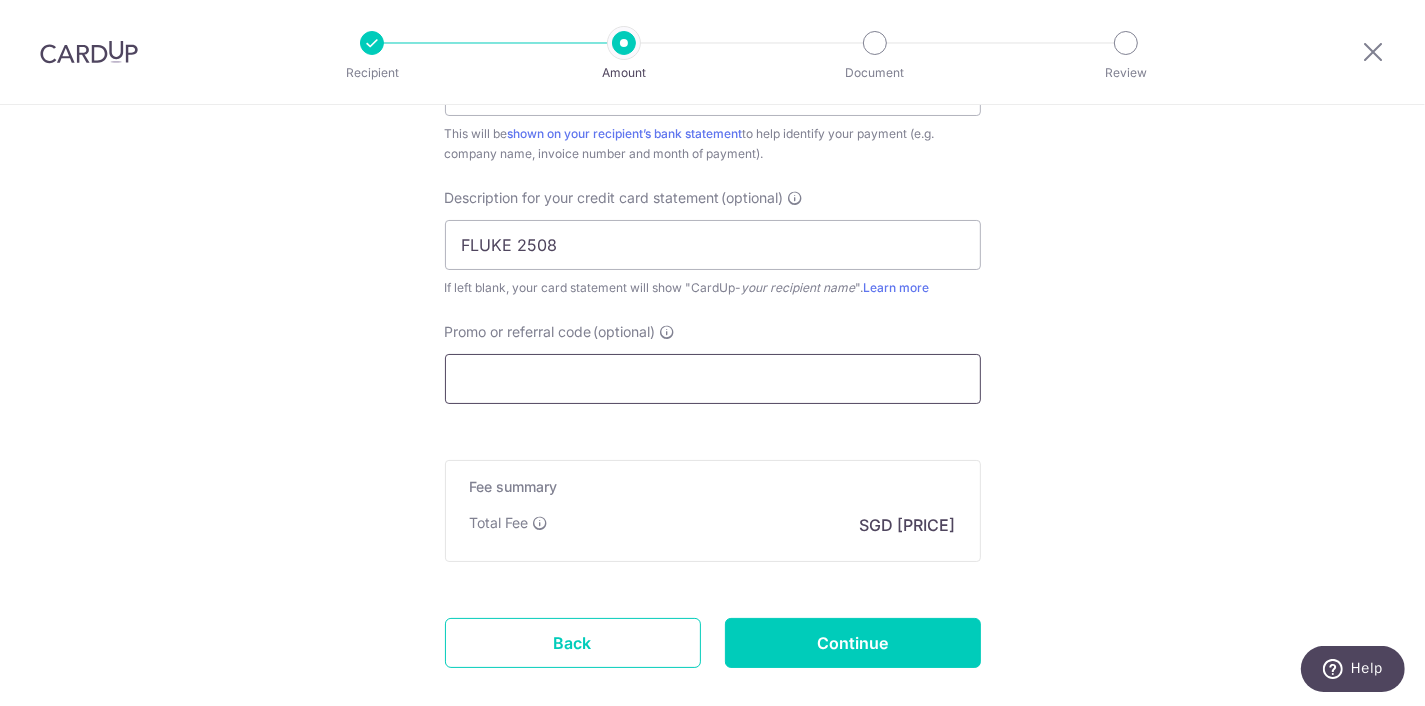 scroll, scrollTop: 1367, scrollLeft: 0, axis: vertical 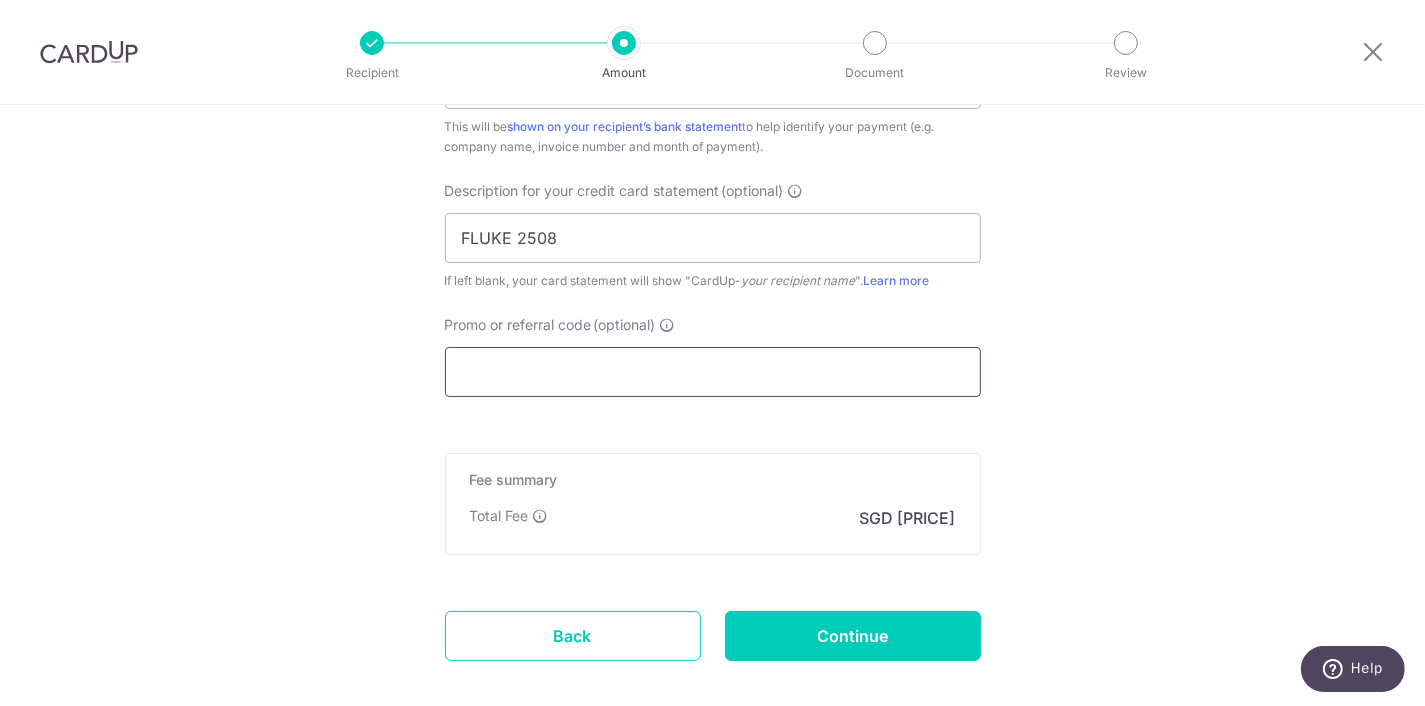 click on "Promo or referral code
(optional)" at bounding box center (713, 372) 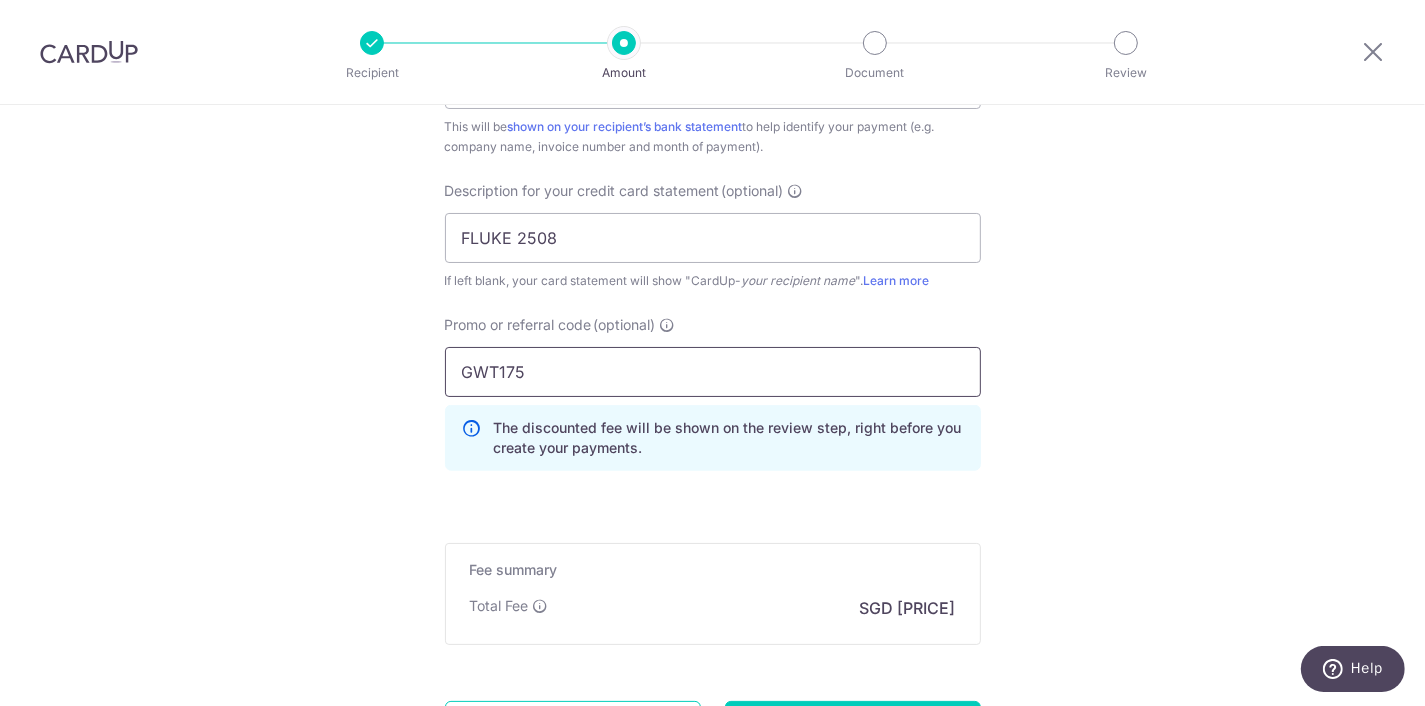 type on "GWT175" 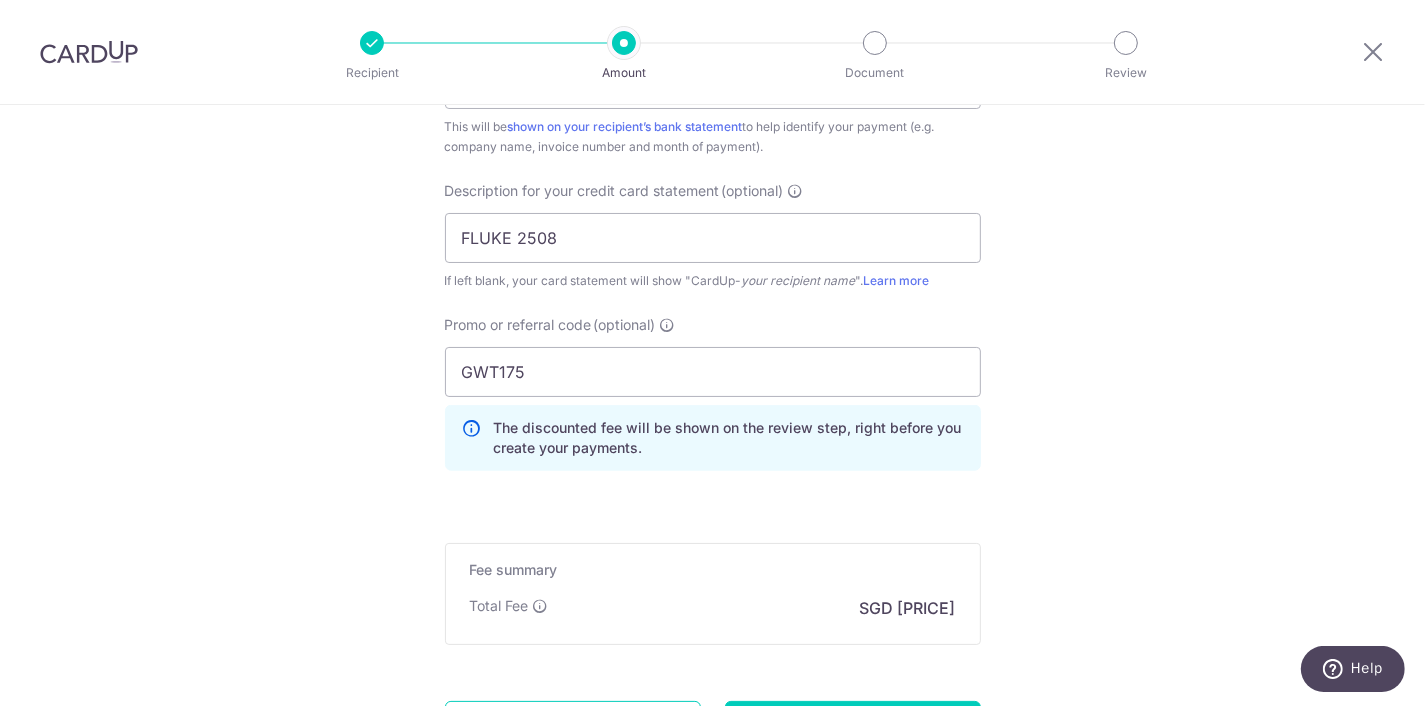 click on "Tell us more about your payment
Enter payment amount
SGD
4,559.12
4559.12
GST
(optional)
SGD
Recipient added successfully!
Select Card
**** 3026
Add credit card
Your Cards
**** 9618
**** 3990
**** 3026
**** 1817" at bounding box center [712, -181] 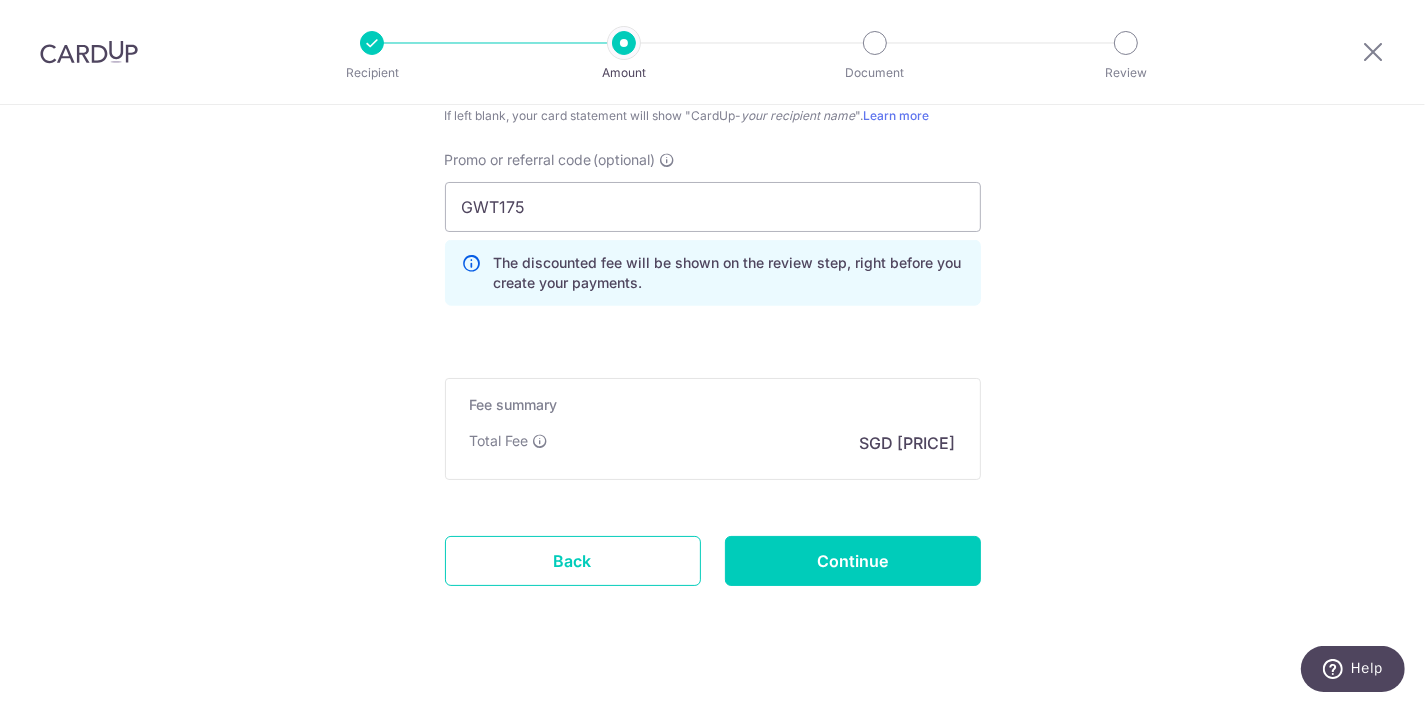 scroll, scrollTop: 1558, scrollLeft: 0, axis: vertical 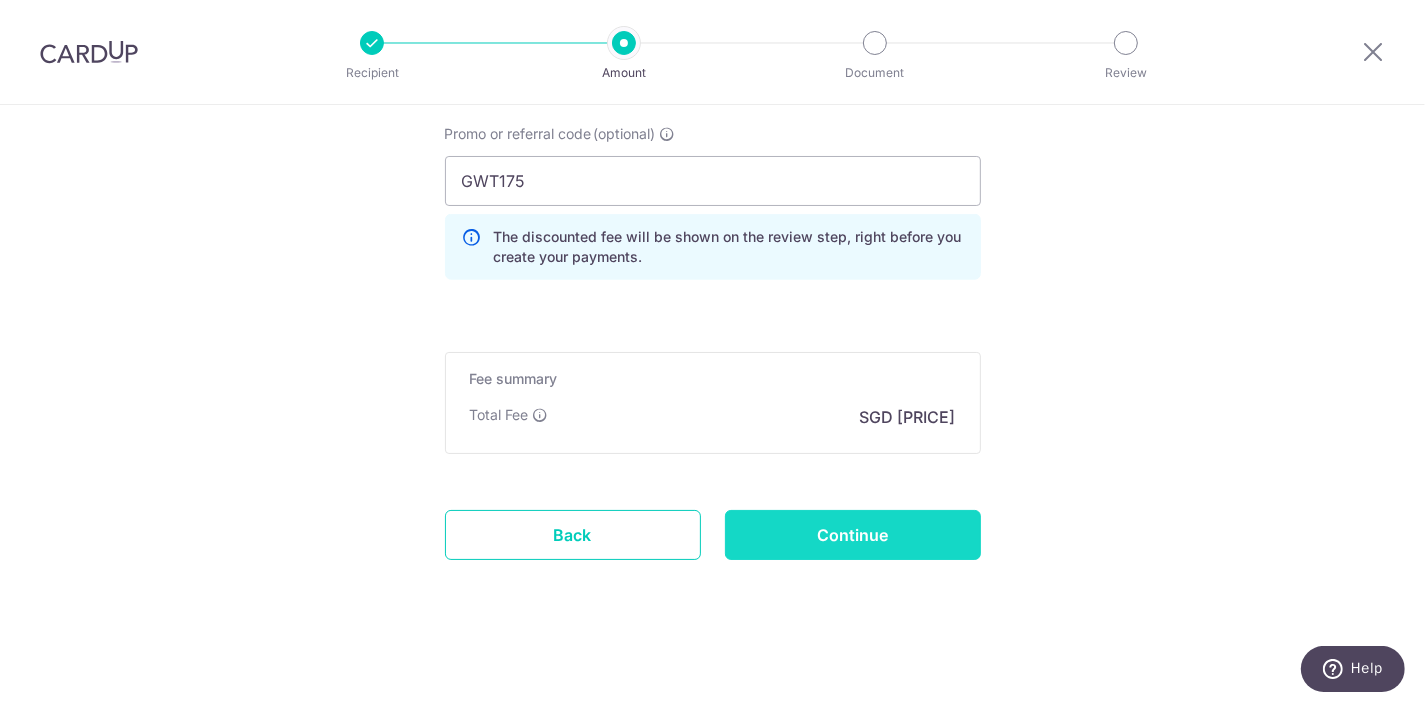 click on "Continue" at bounding box center (853, 535) 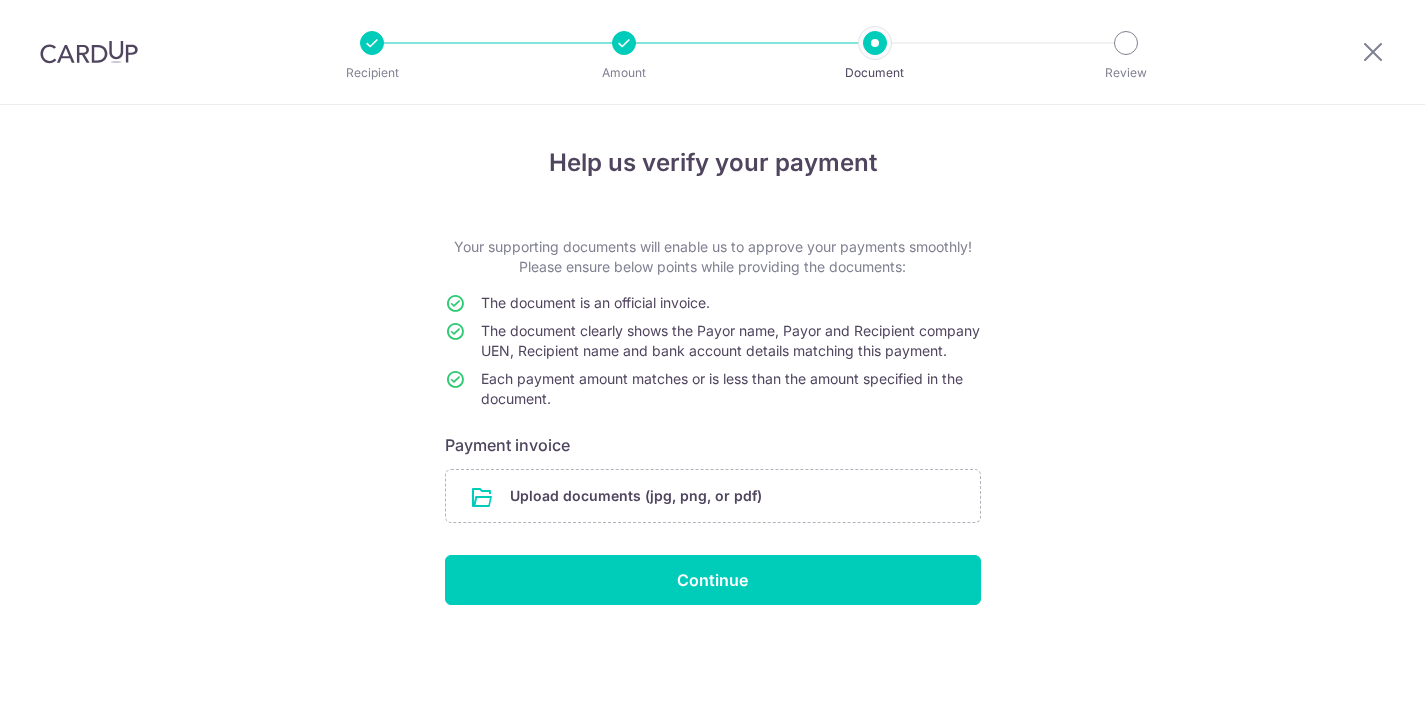 scroll, scrollTop: 0, scrollLeft: 0, axis: both 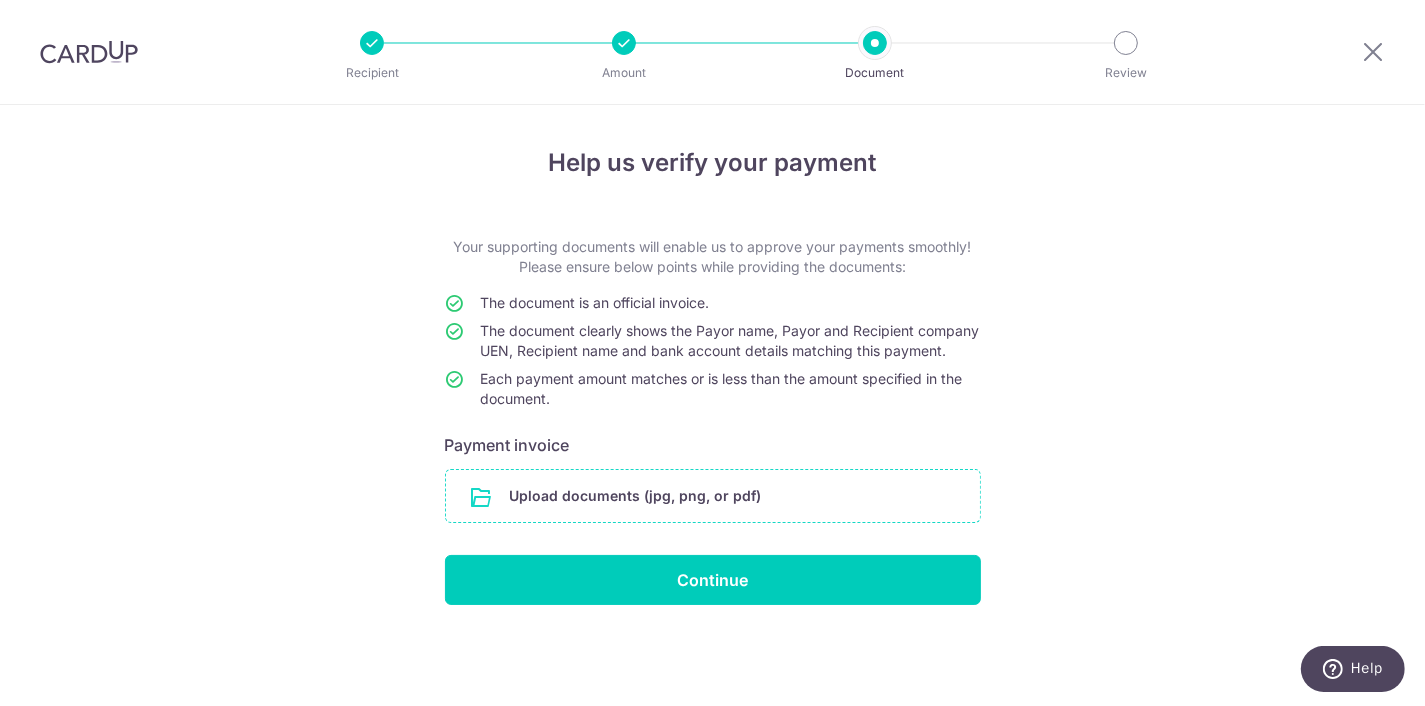 click at bounding box center [713, 496] 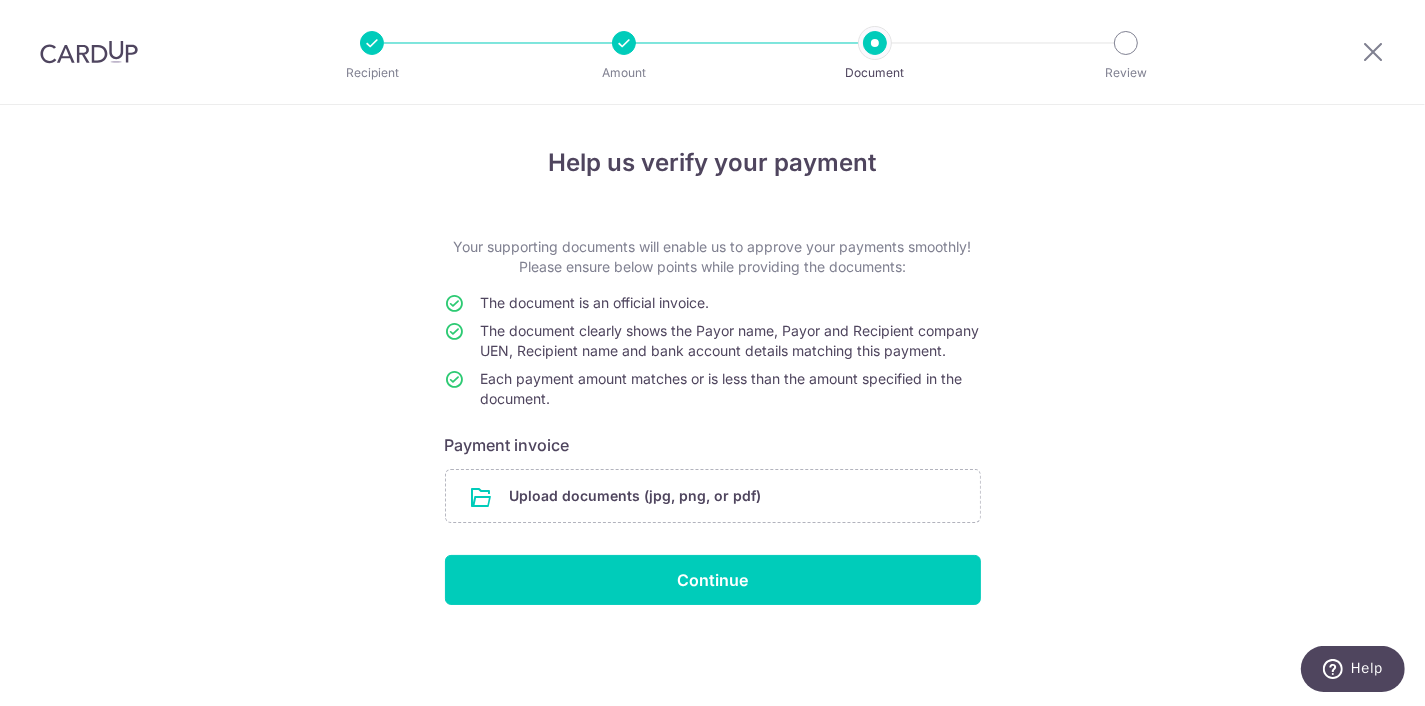 scroll, scrollTop: 0, scrollLeft: 0, axis: both 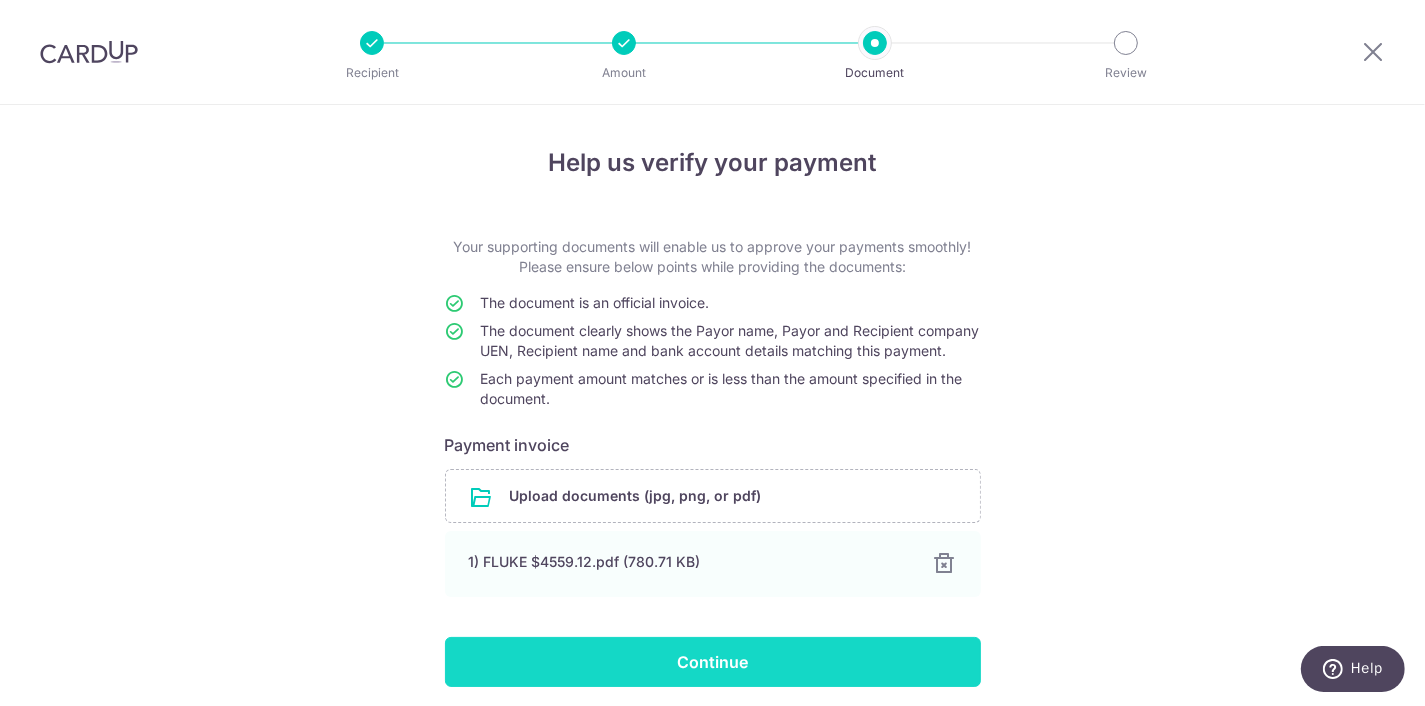 click on "Continue" at bounding box center (713, 662) 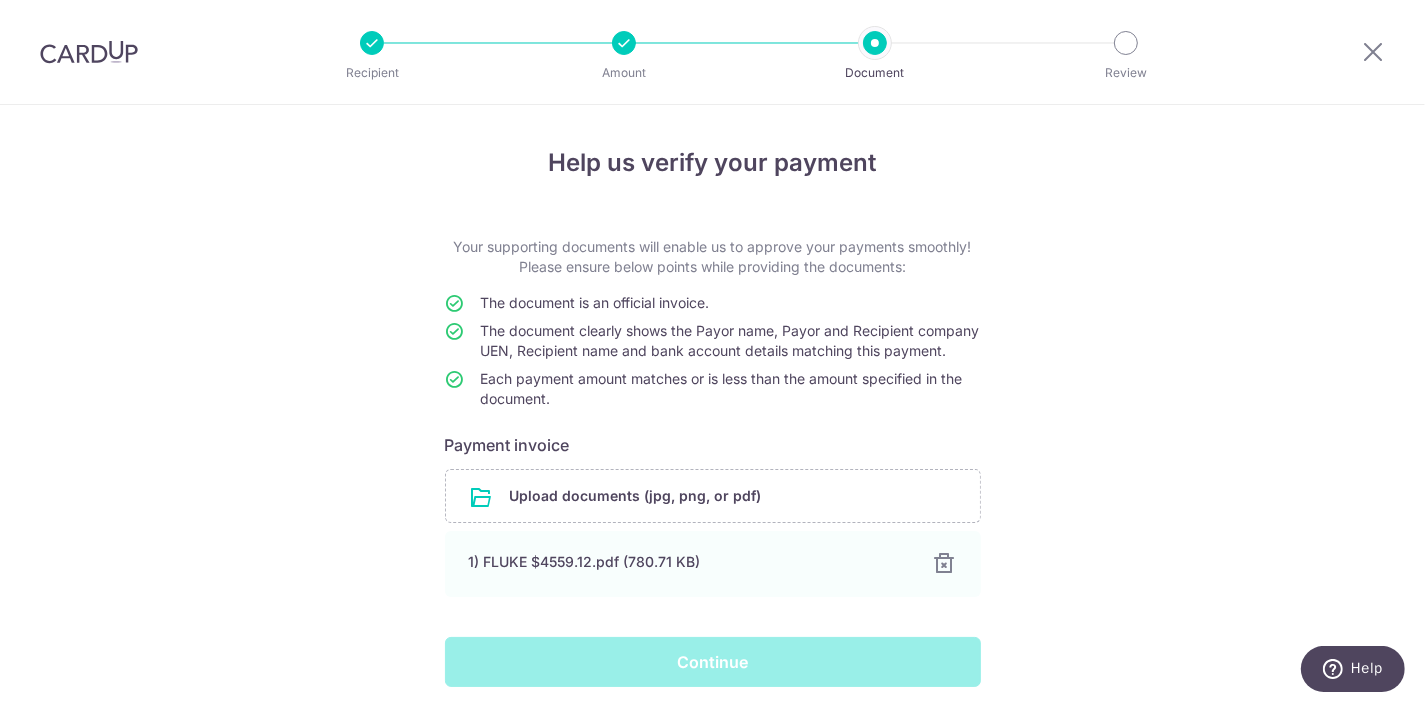 scroll, scrollTop: 94, scrollLeft: 0, axis: vertical 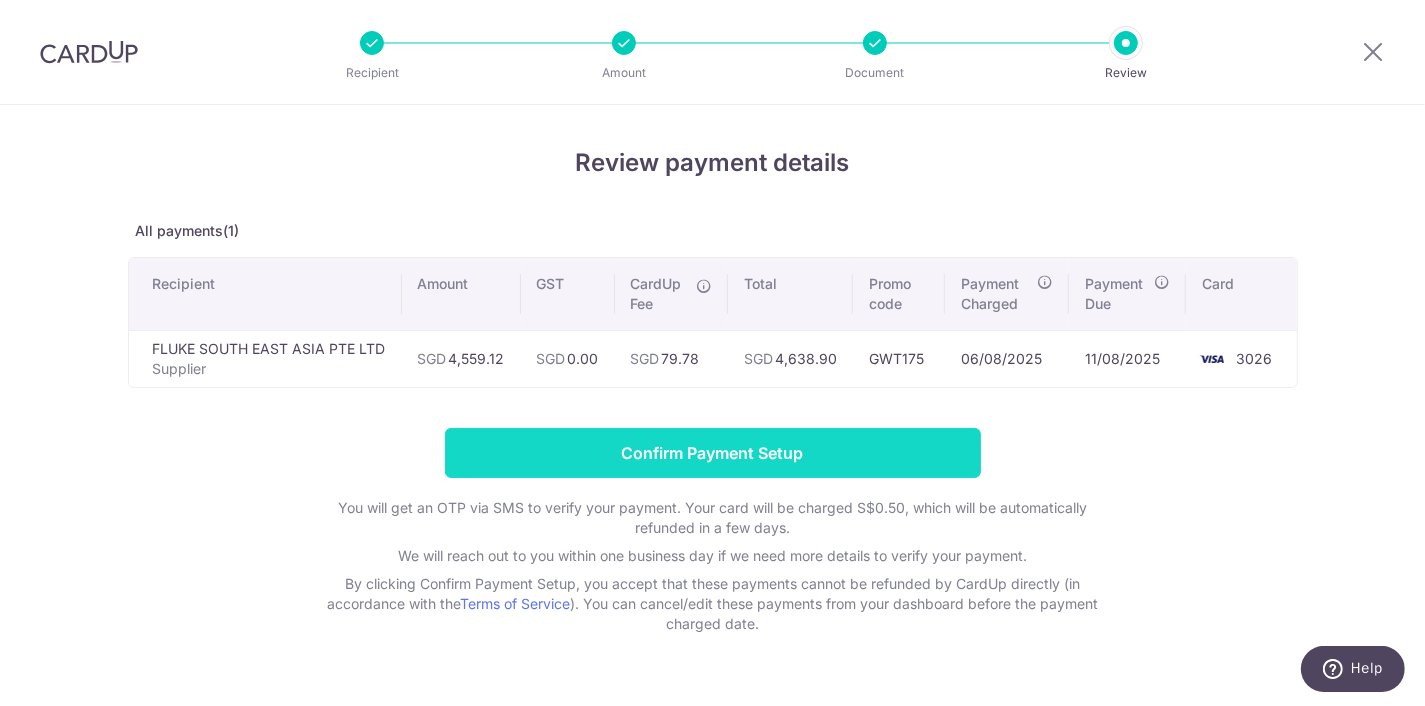 click on "Confirm Payment Setup" at bounding box center (713, 453) 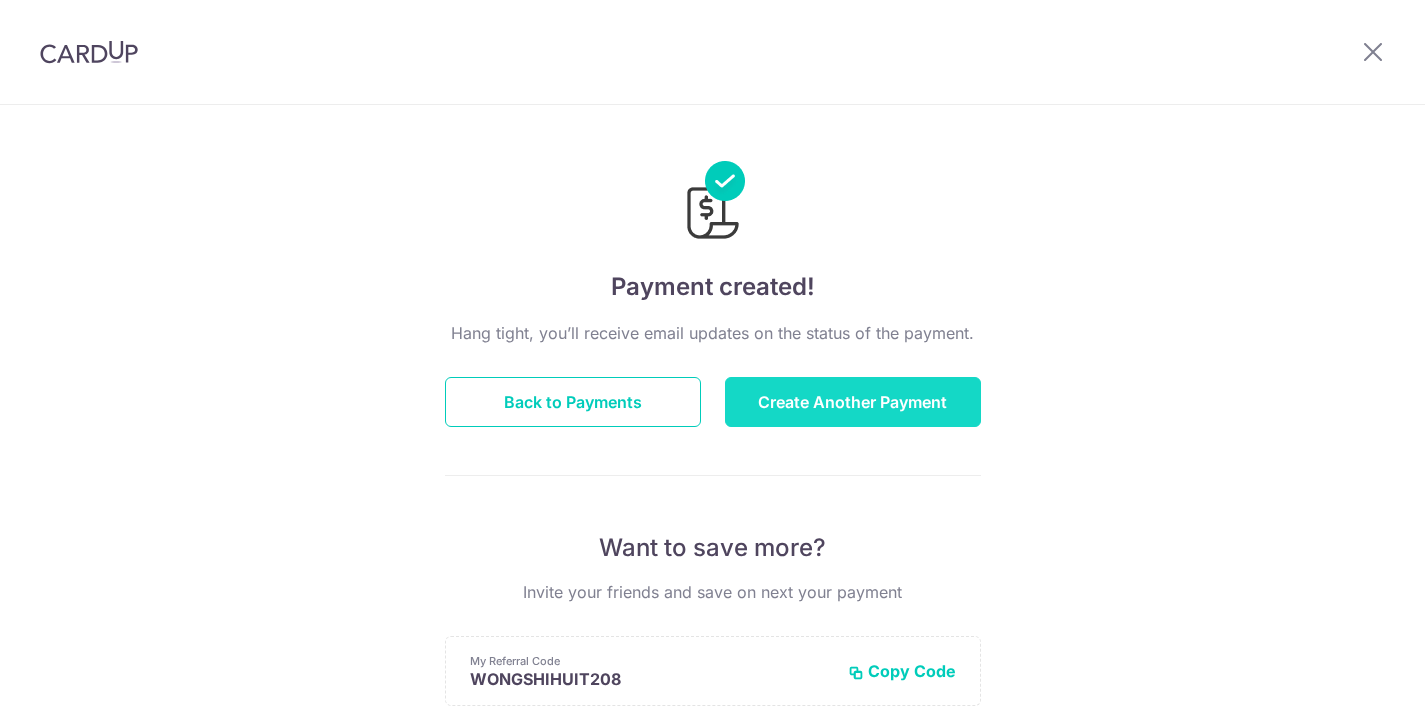scroll, scrollTop: 0, scrollLeft: 0, axis: both 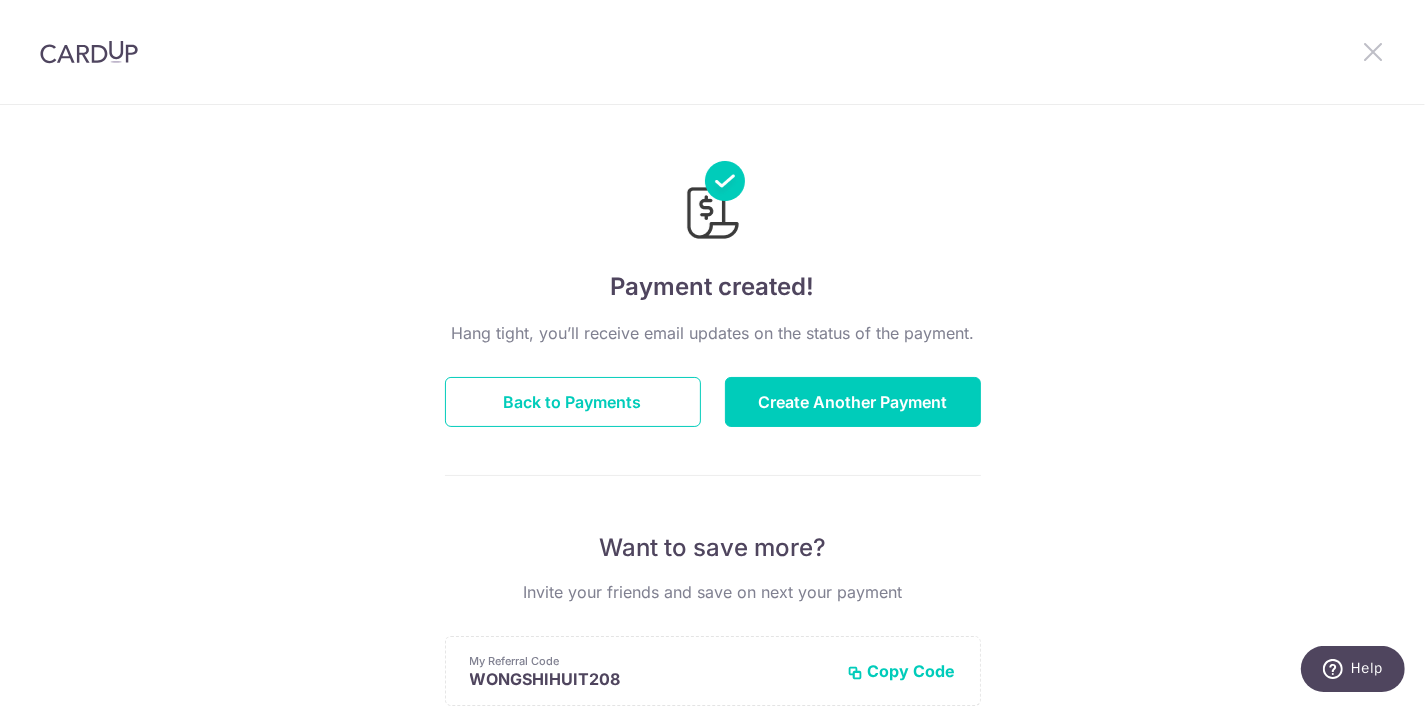 click at bounding box center (1373, 51) 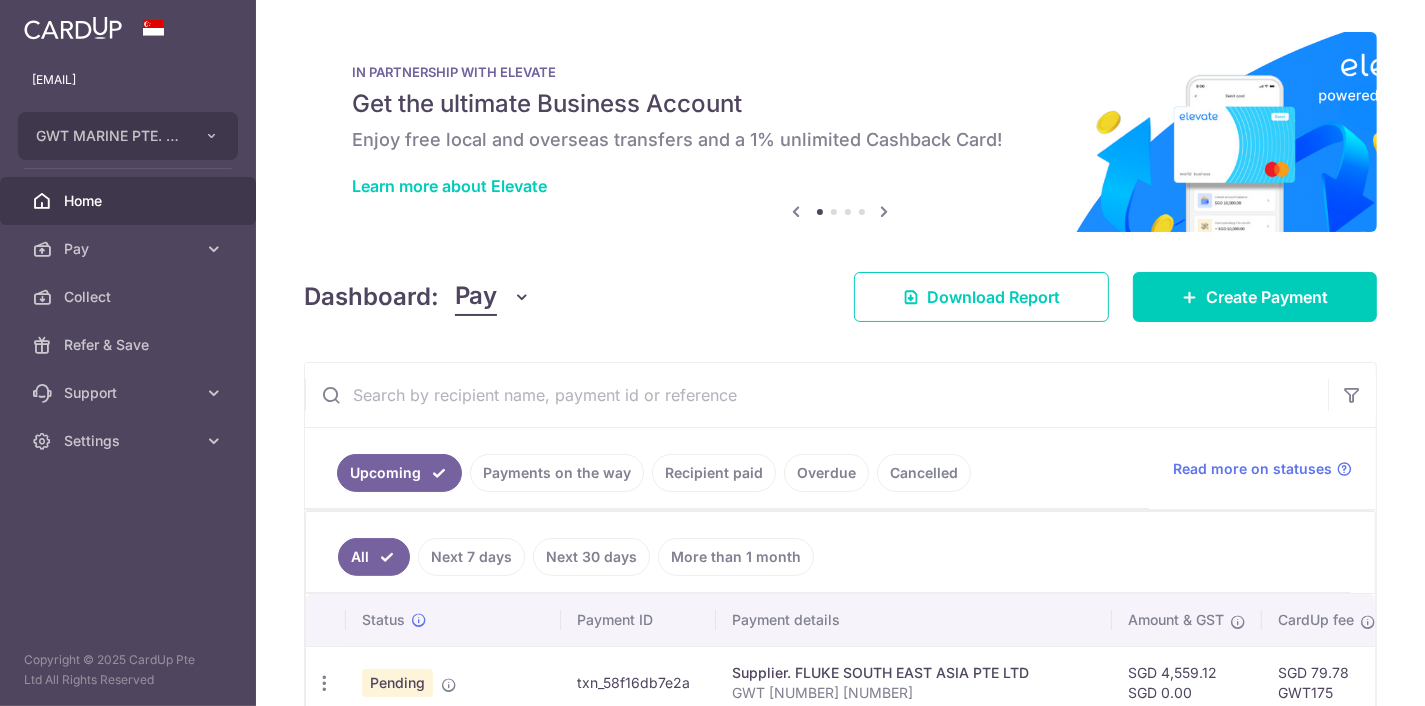 scroll, scrollTop: 0, scrollLeft: 0, axis: both 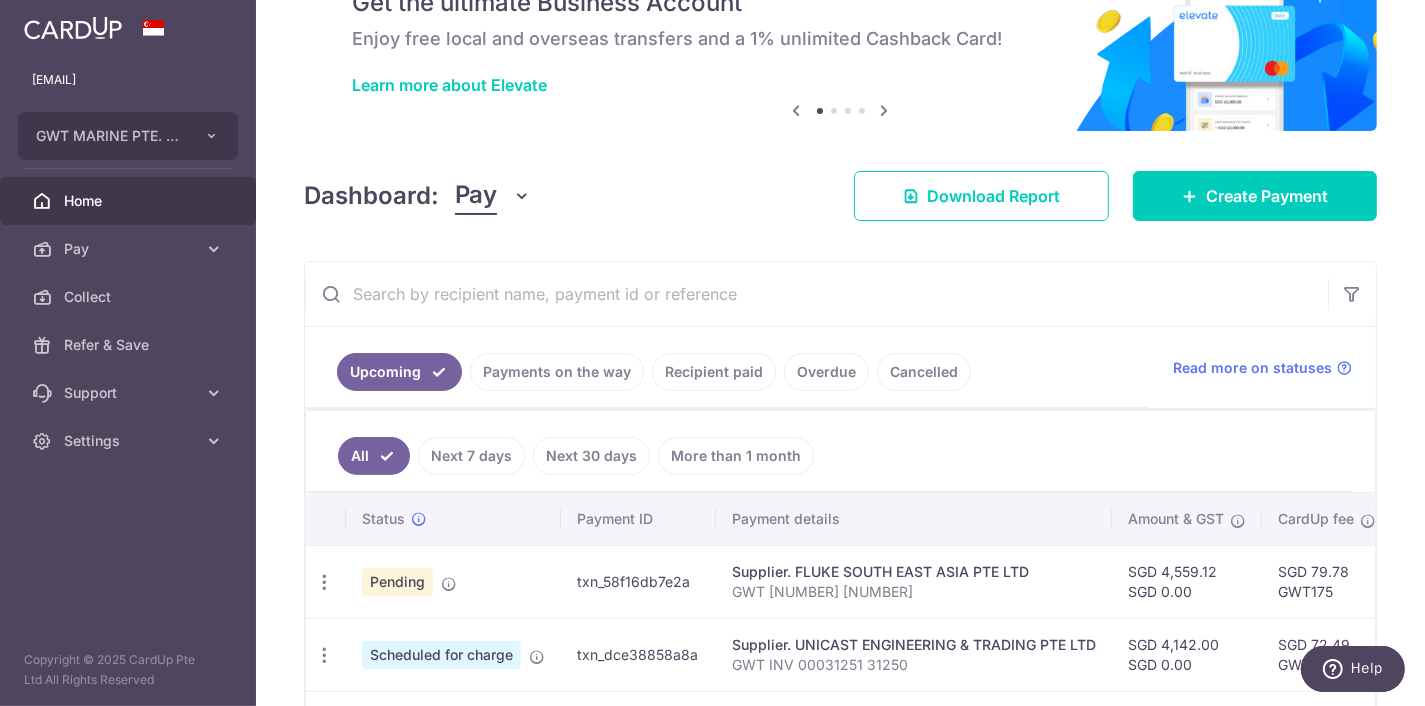 click on "Payments on the way" at bounding box center (557, 372) 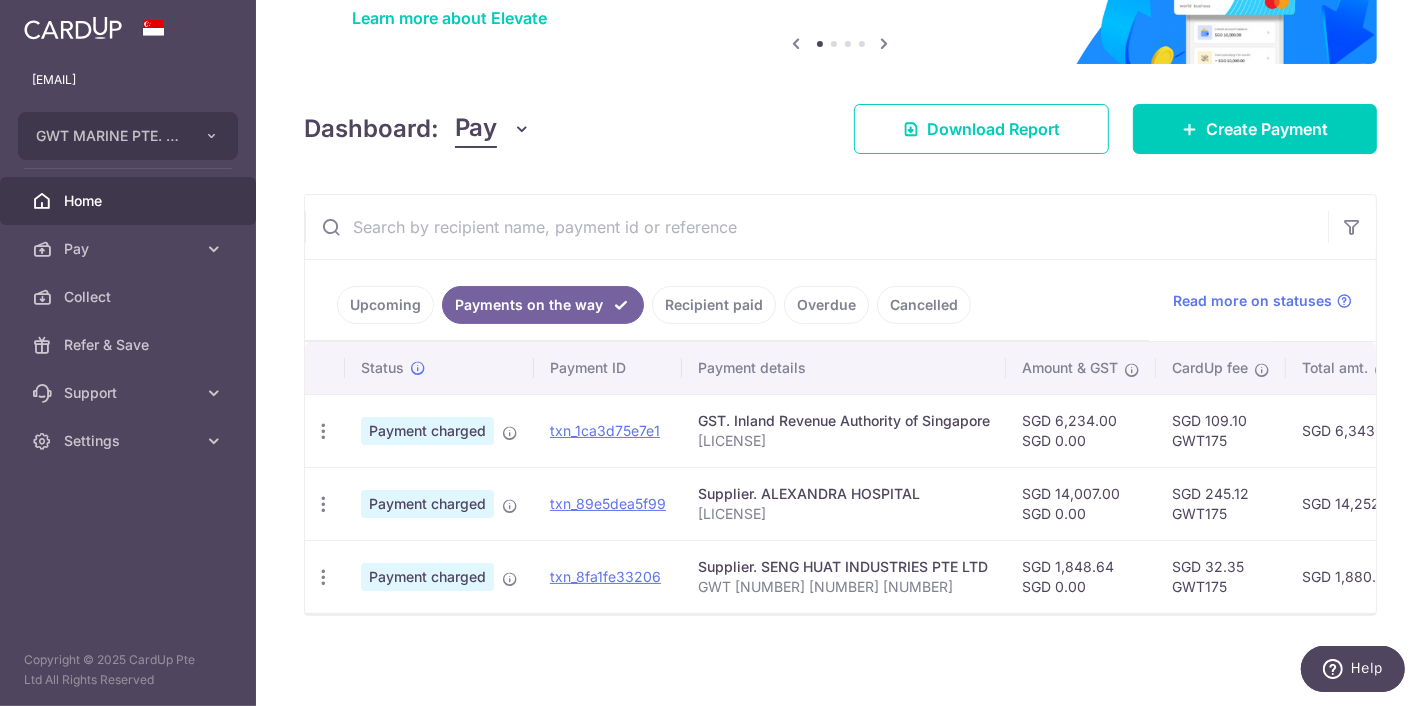 click on "Upcoming" at bounding box center [385, 305] 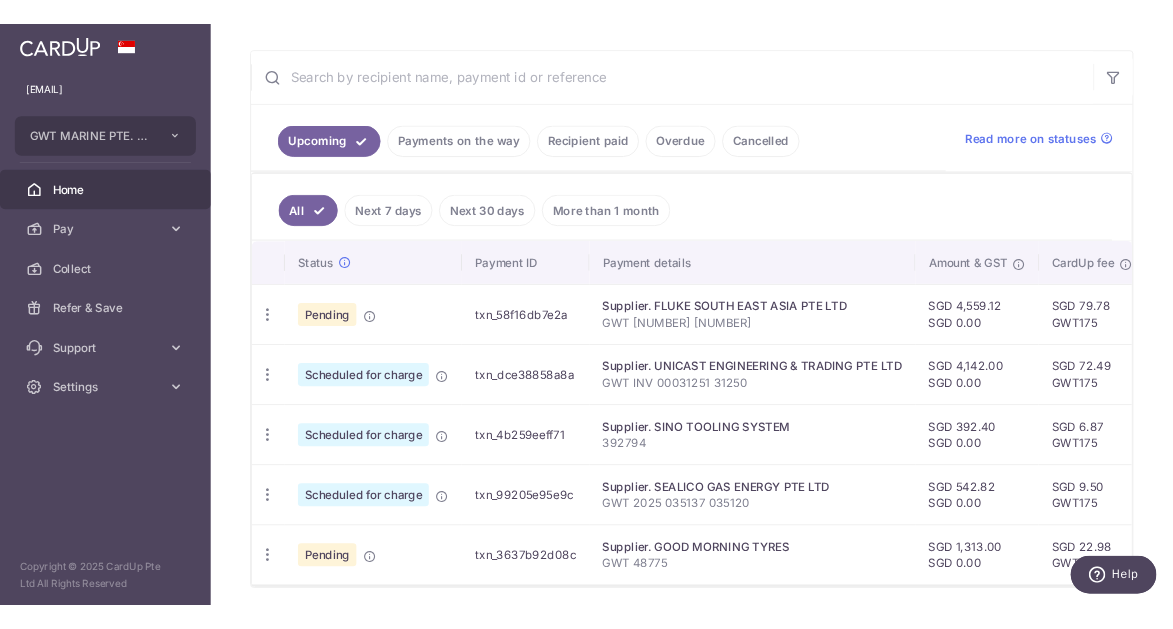 scroll, scrollTop: 377, scrollLeft: 0, axis: vertical 